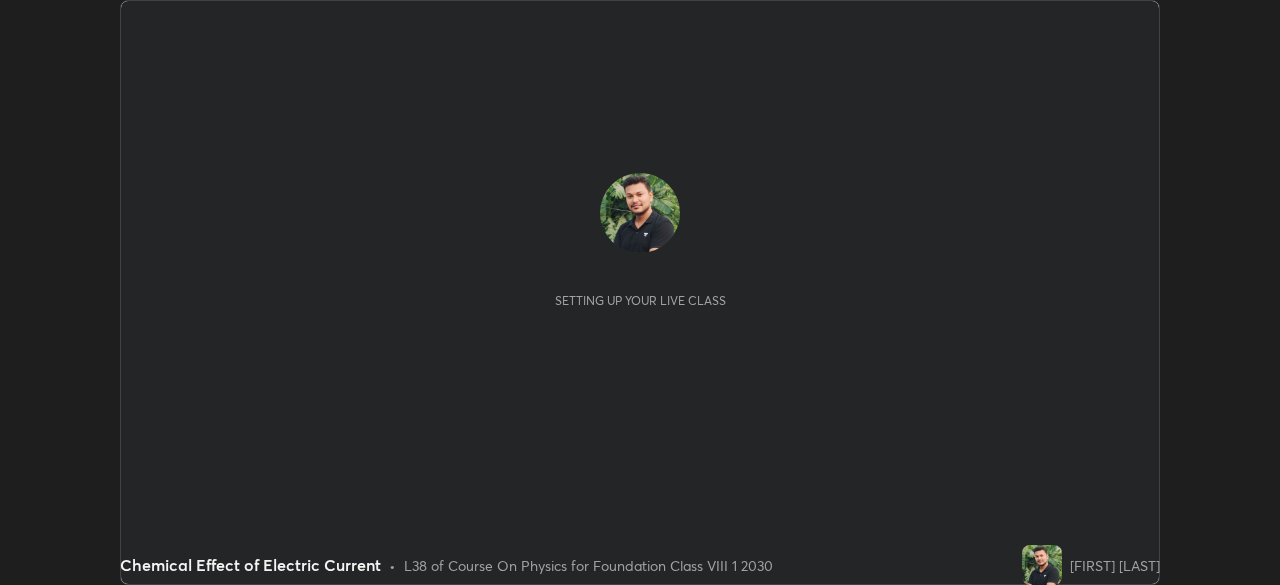 scroll, scrollTop: 0, scrollLeft: 0, axis: both 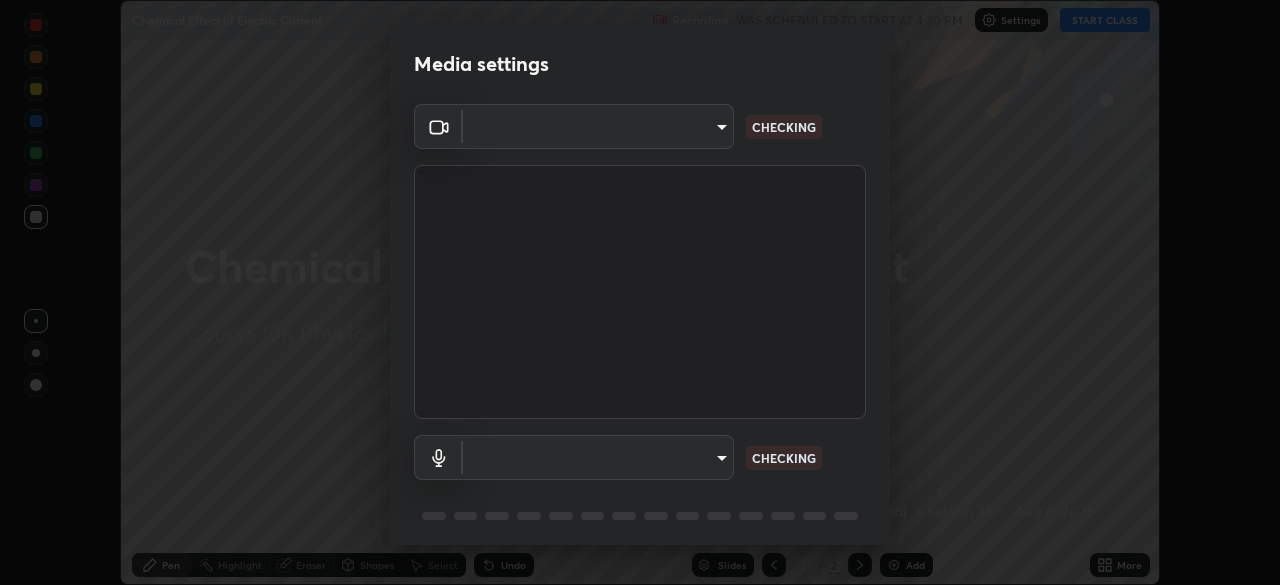 type on "f214d892c1ea21fc9911be358f21603cf7c671268a3f3fdd0c8c81d5790bf436" 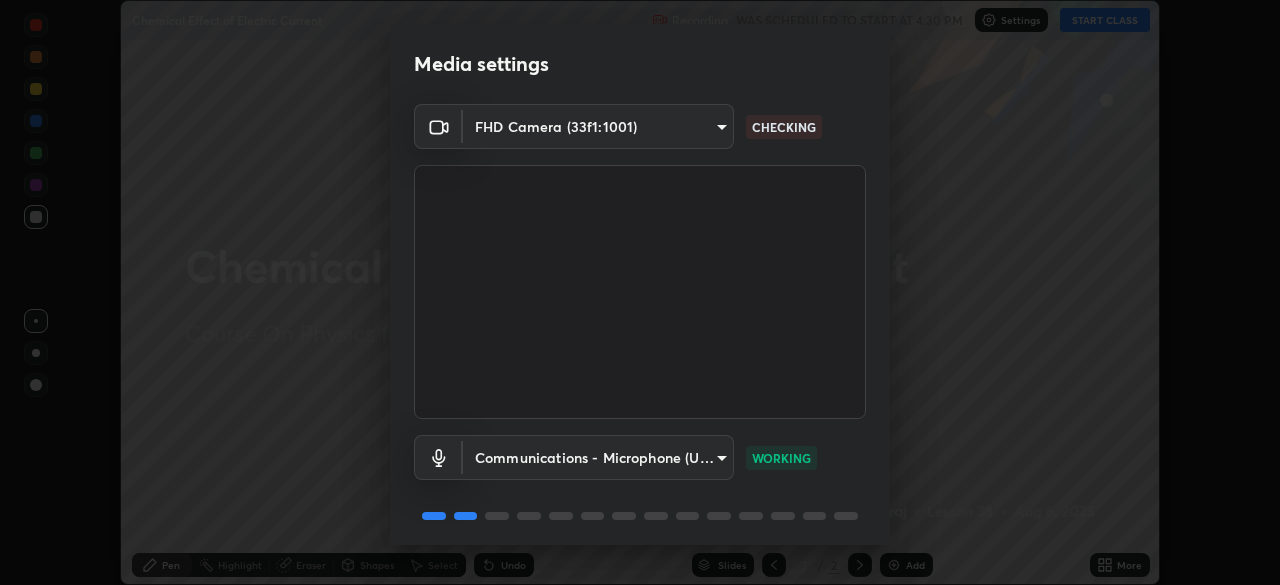 scroll, scrollTop: 71, scrollLeft: 0, axis: vertical 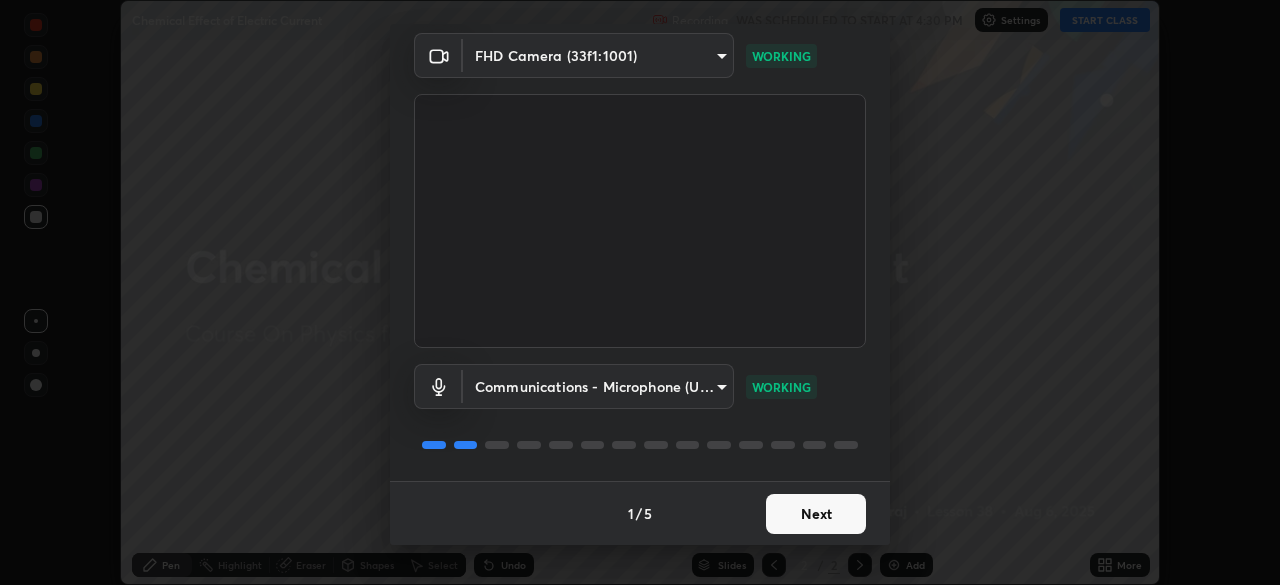 click on "Next" at bounding box center [816, 514] 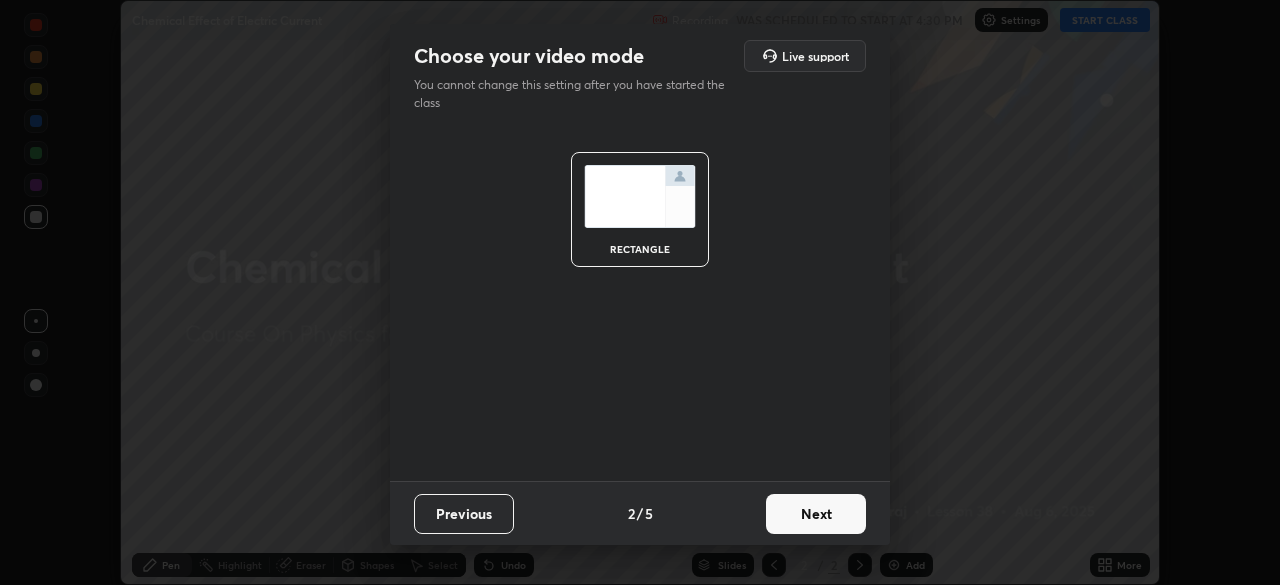 scroll, scrollTop: 0, scrollLeft: 0, axis: both 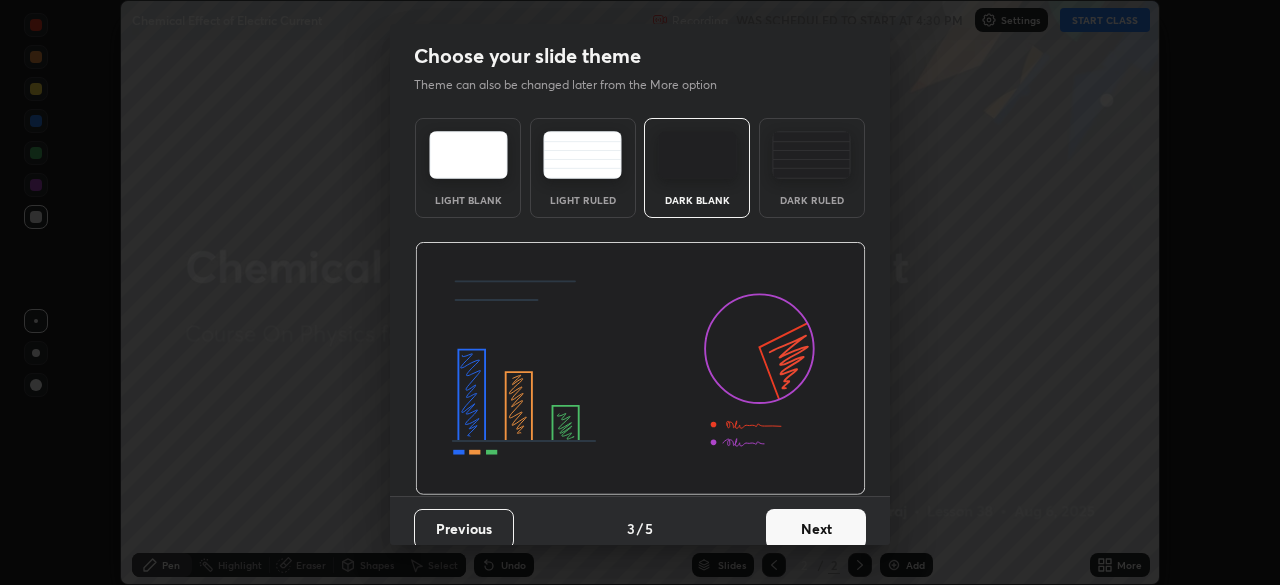 click on "Next" at bounding box center [816, 529] 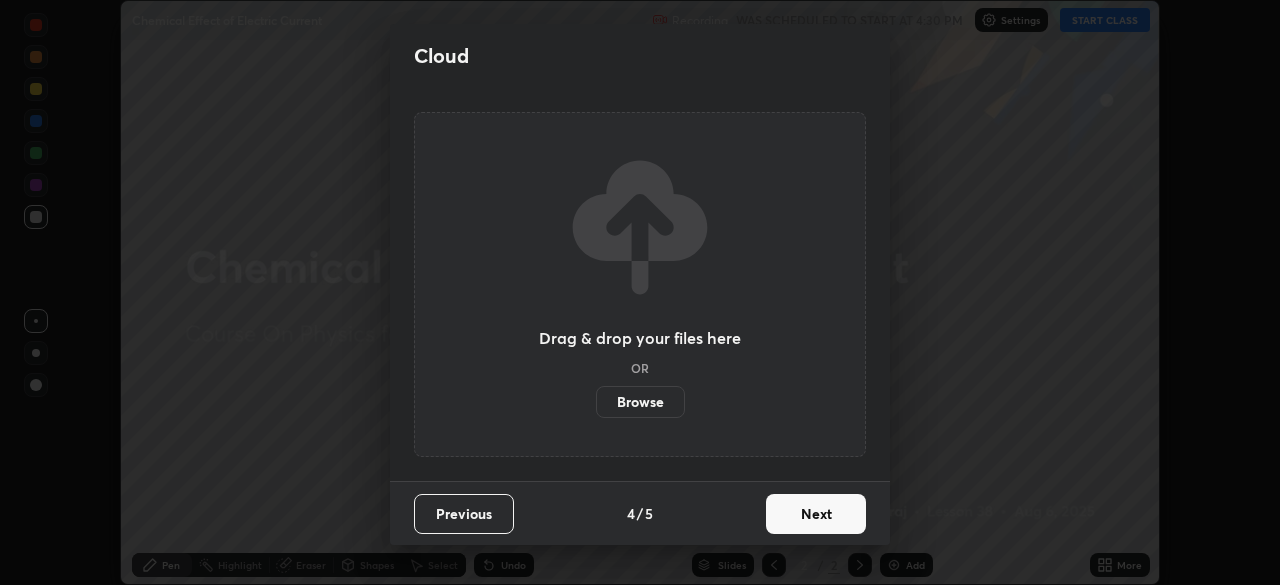 click on "Next" at bounding box center (816, 514) 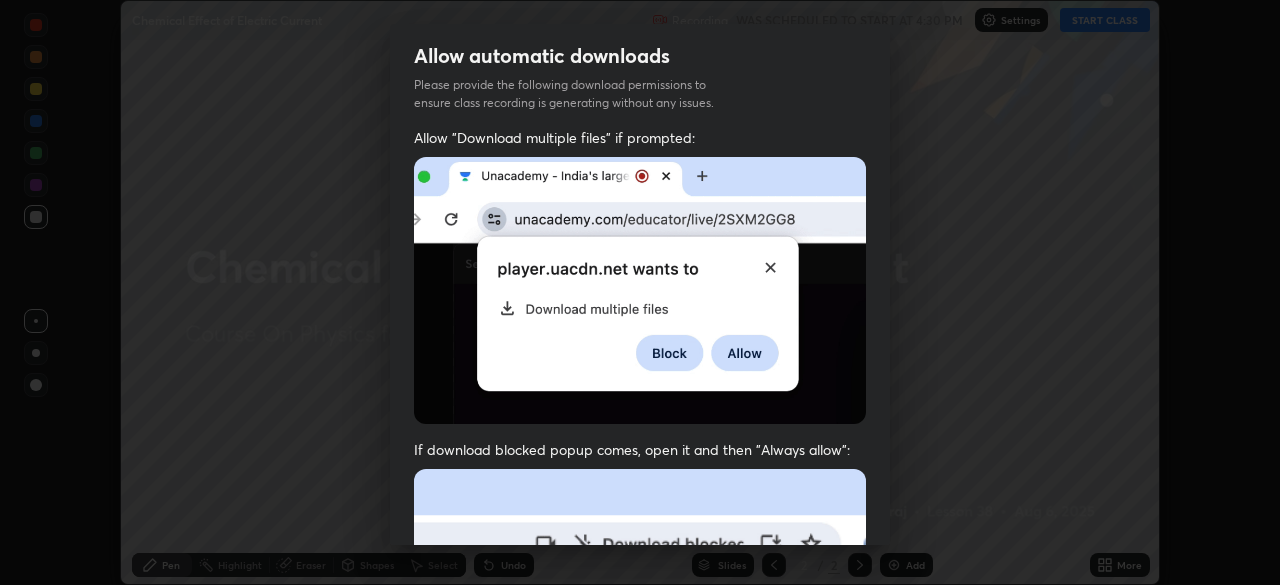 click at bounding box center [640, 687] 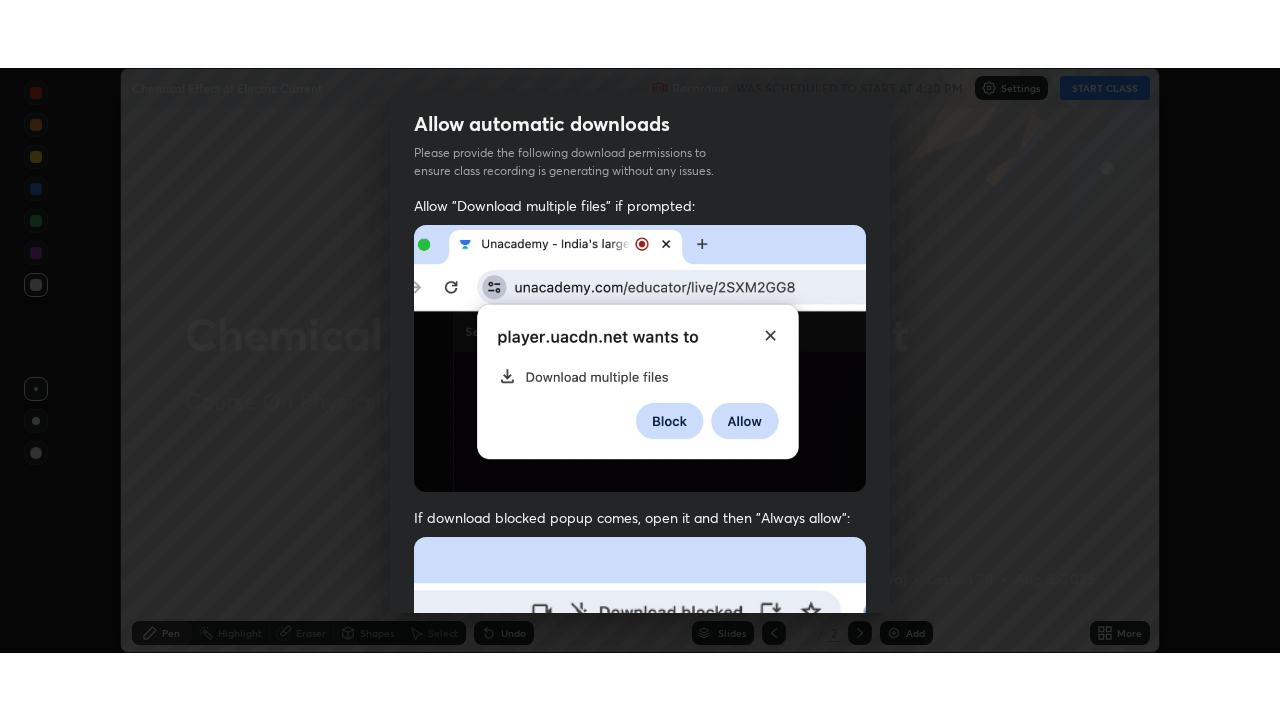 scroll, scrollTop: 479, scrollLeft: 0, axis: vertical 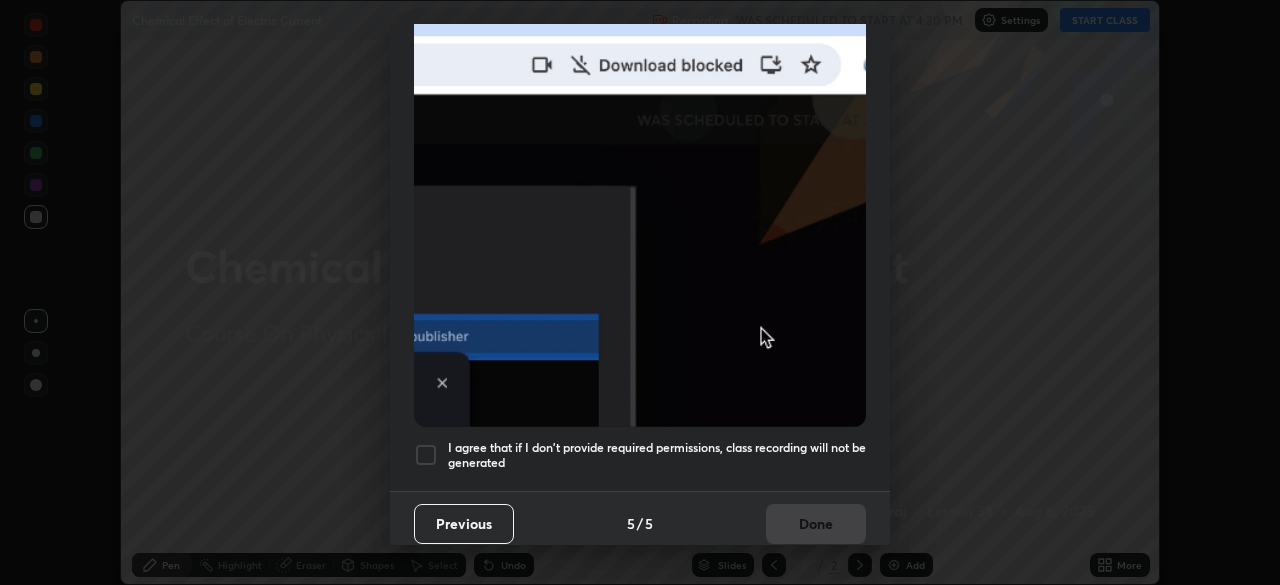 click at bounding box center [426, 455] 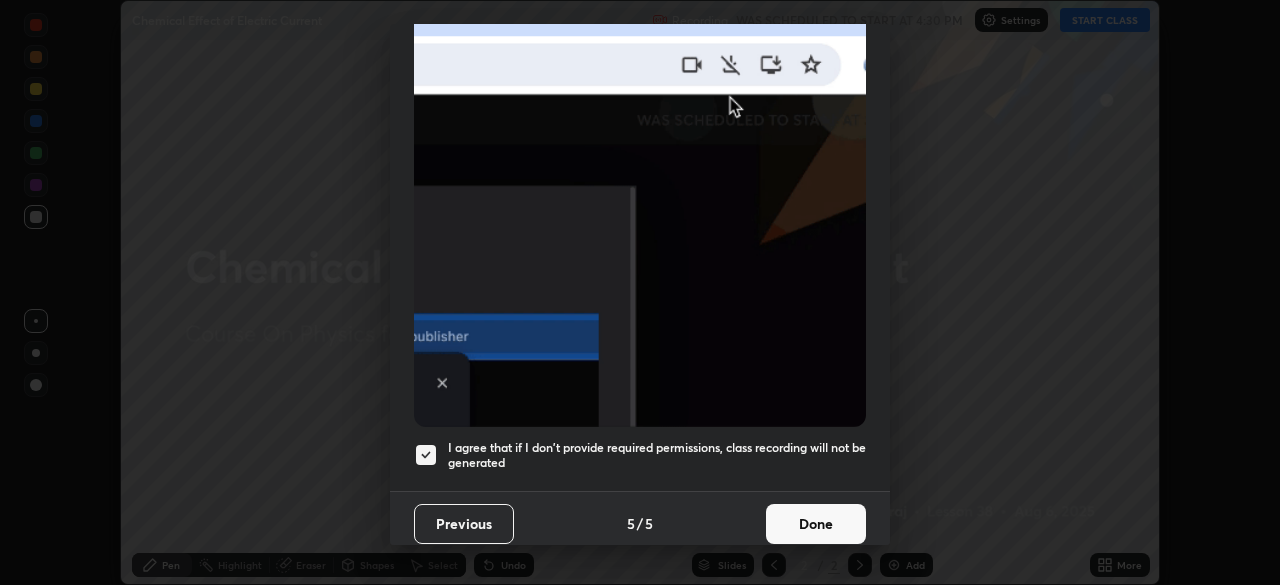 click on "Done" at bounding box center (816, 524) 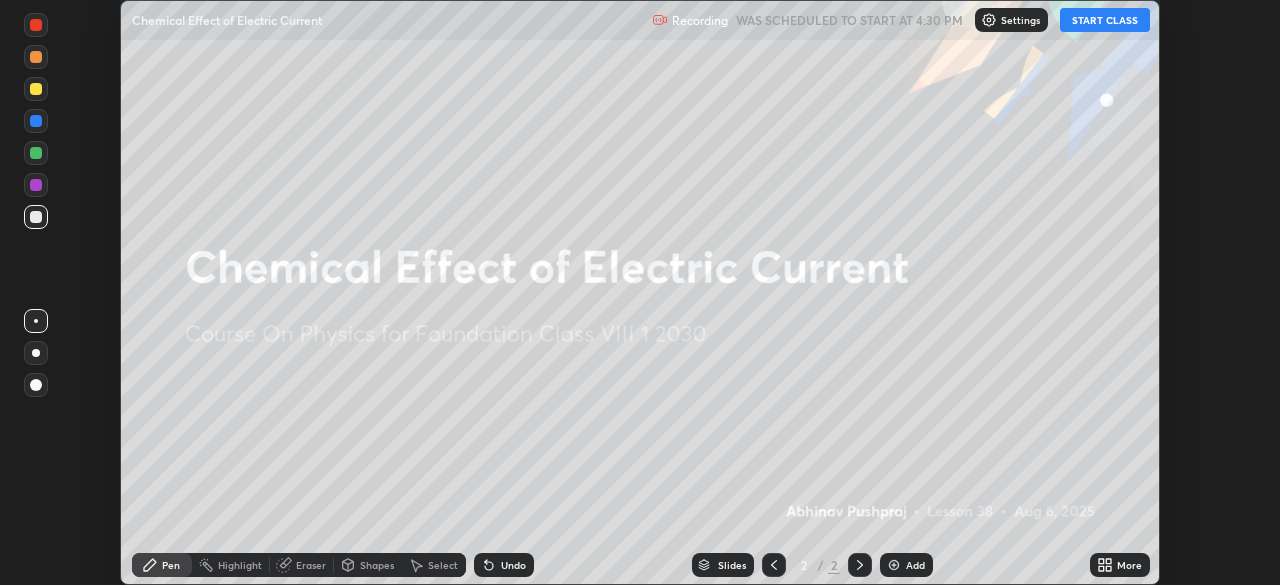 click on "START CLASS" at bounding box center (1105, 20) 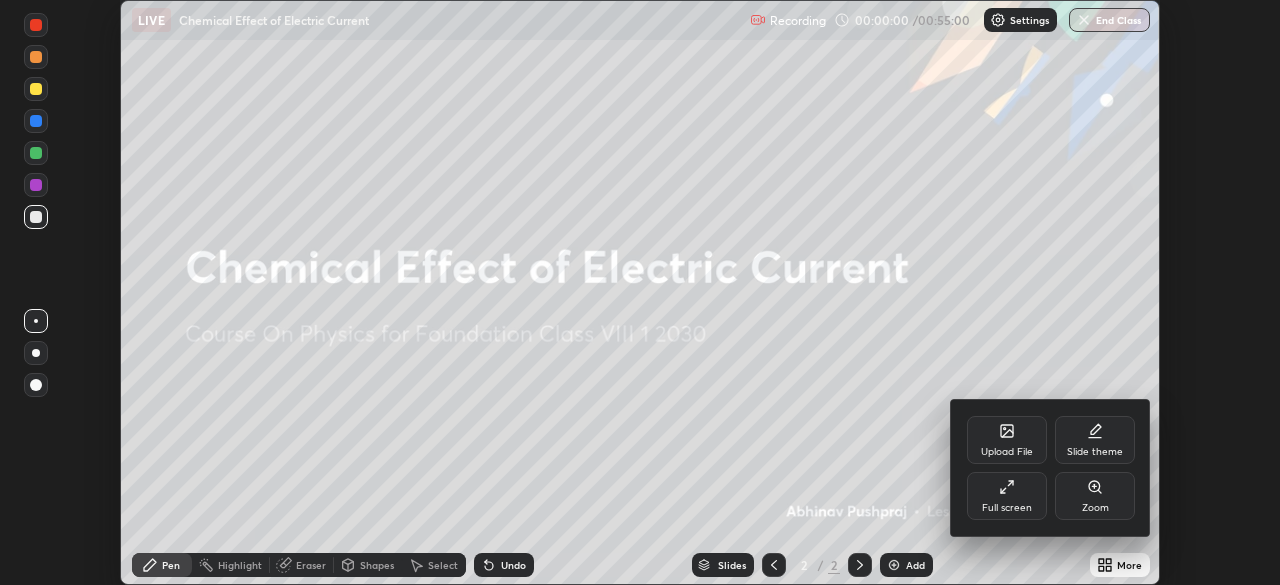 click on "Full screen" at bounding box center (1007, 496) 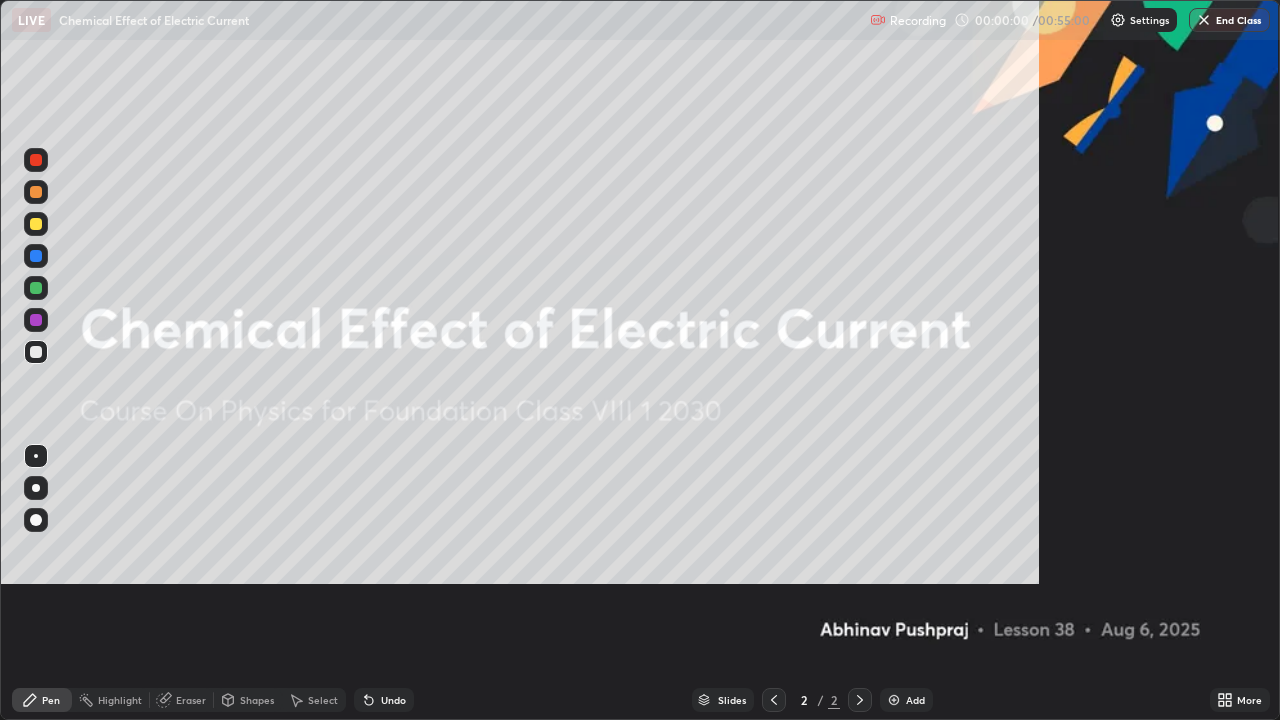 scroll, scrollTop: 99280, scrollLeft: 98720, axis: both 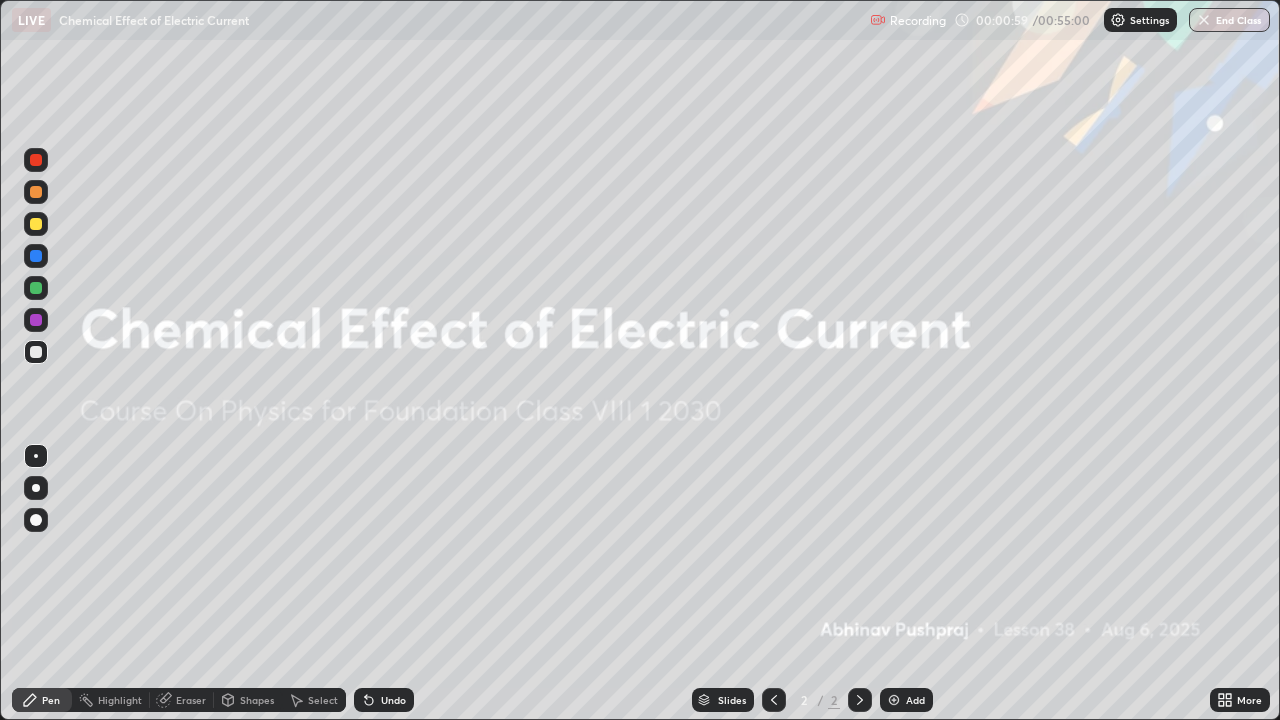 click on "Add" at bounding box center (906, 700) 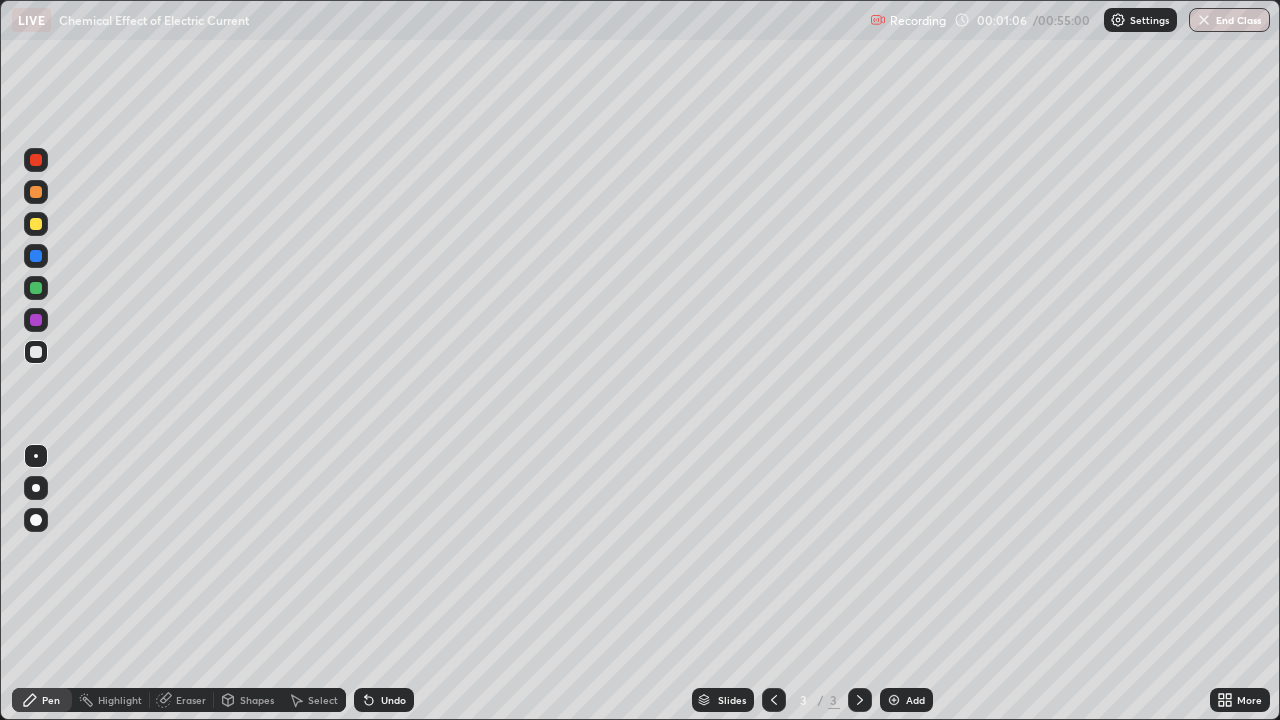 click on "Shapes" at bounding box center (257, 700) 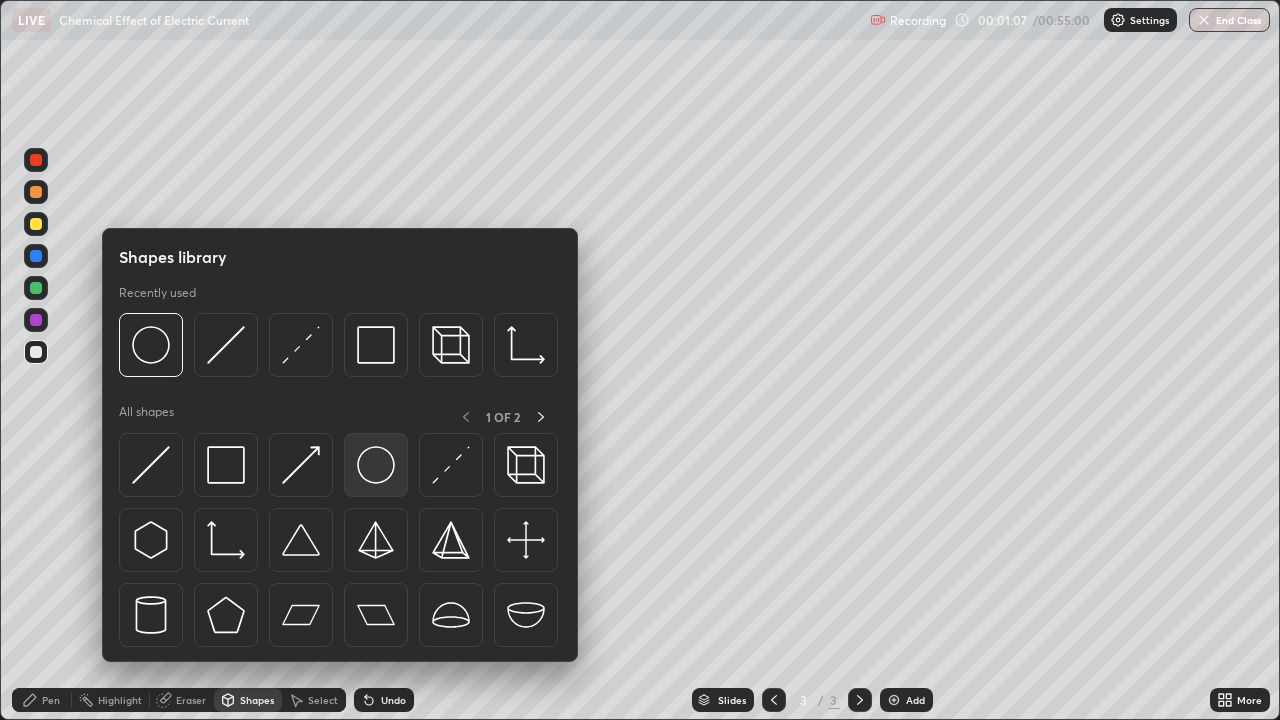 click at bounding box center [376, 465] 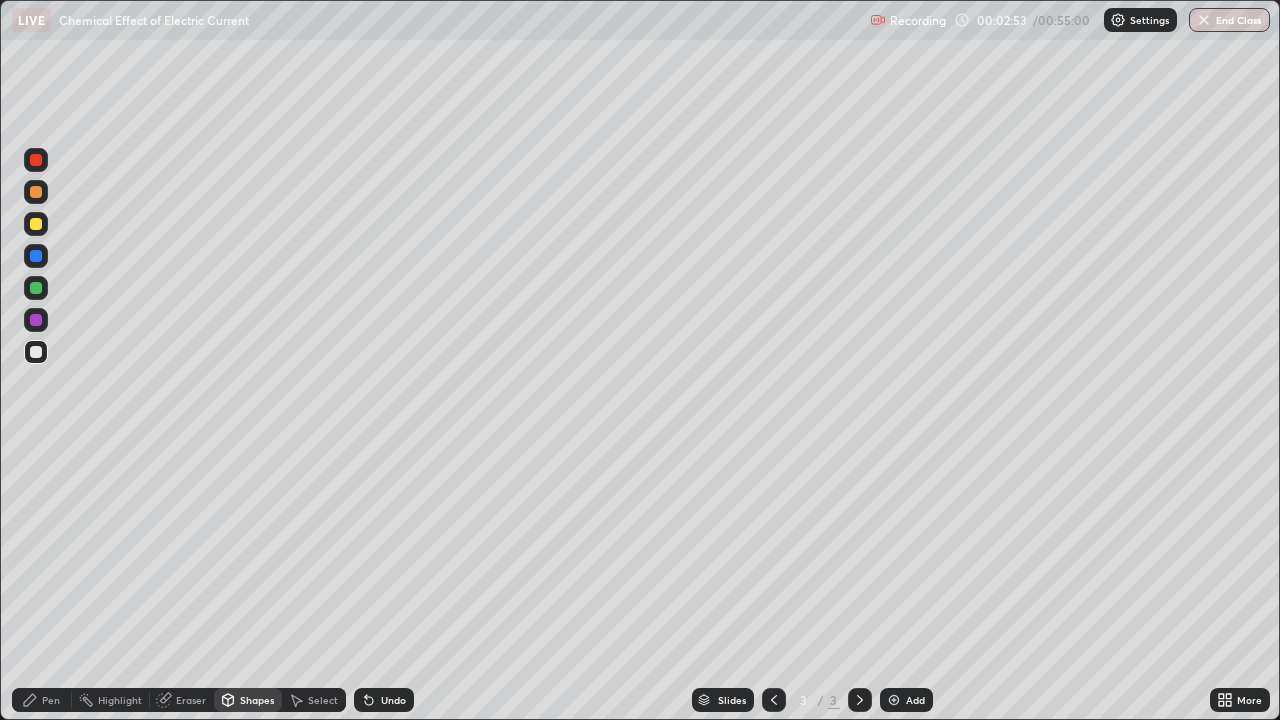 click on "Shapes" at bounding box center (257, 700) 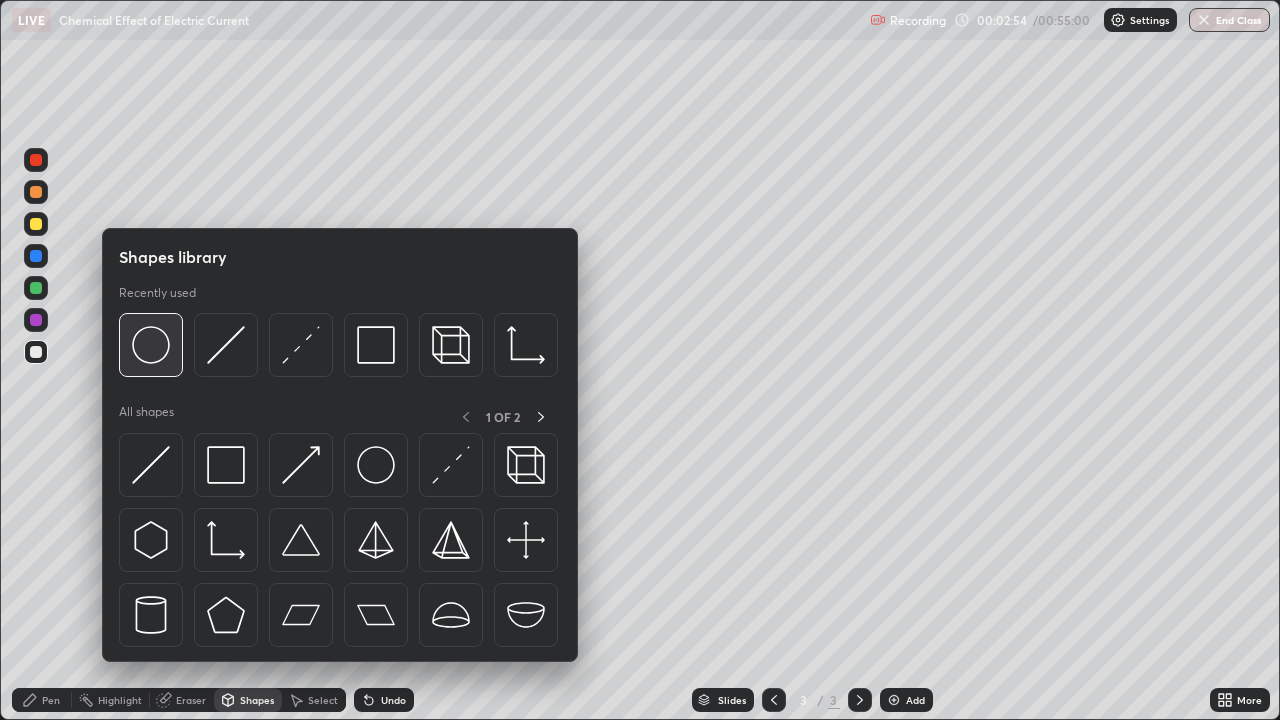 click at bounding box center [151, 345] 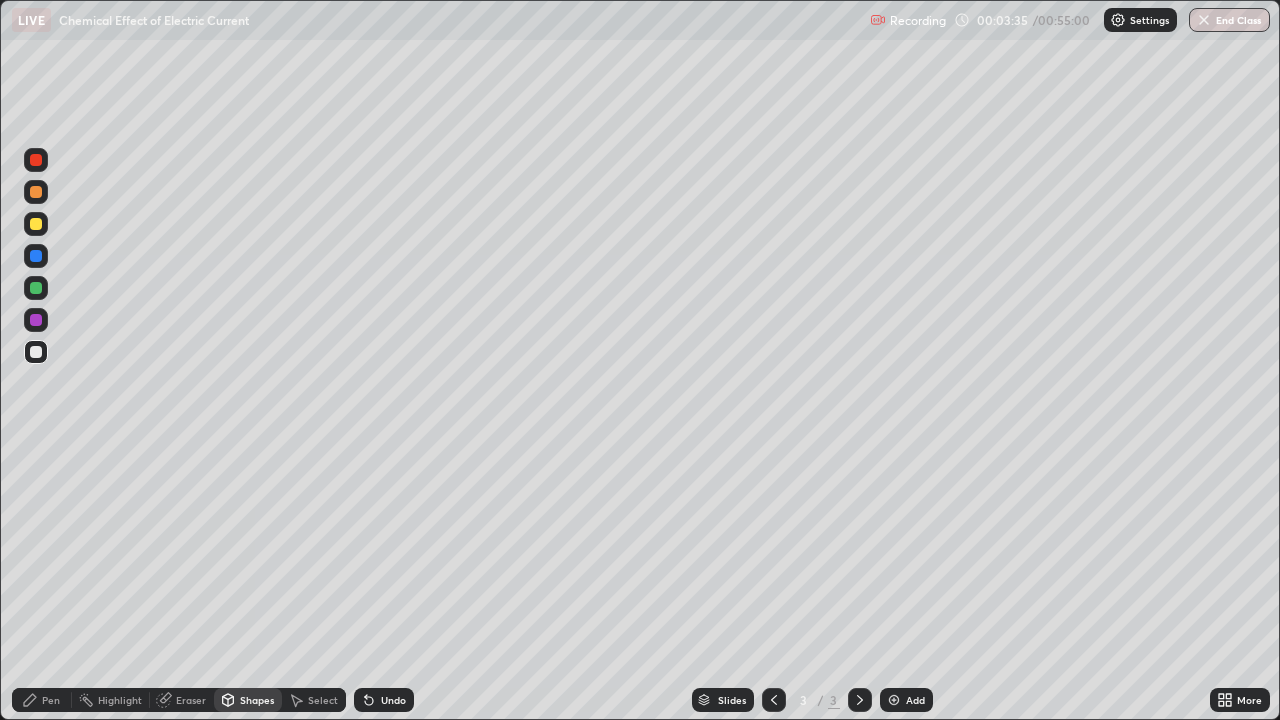 click on "Undo" at bounding box center [393, 700] 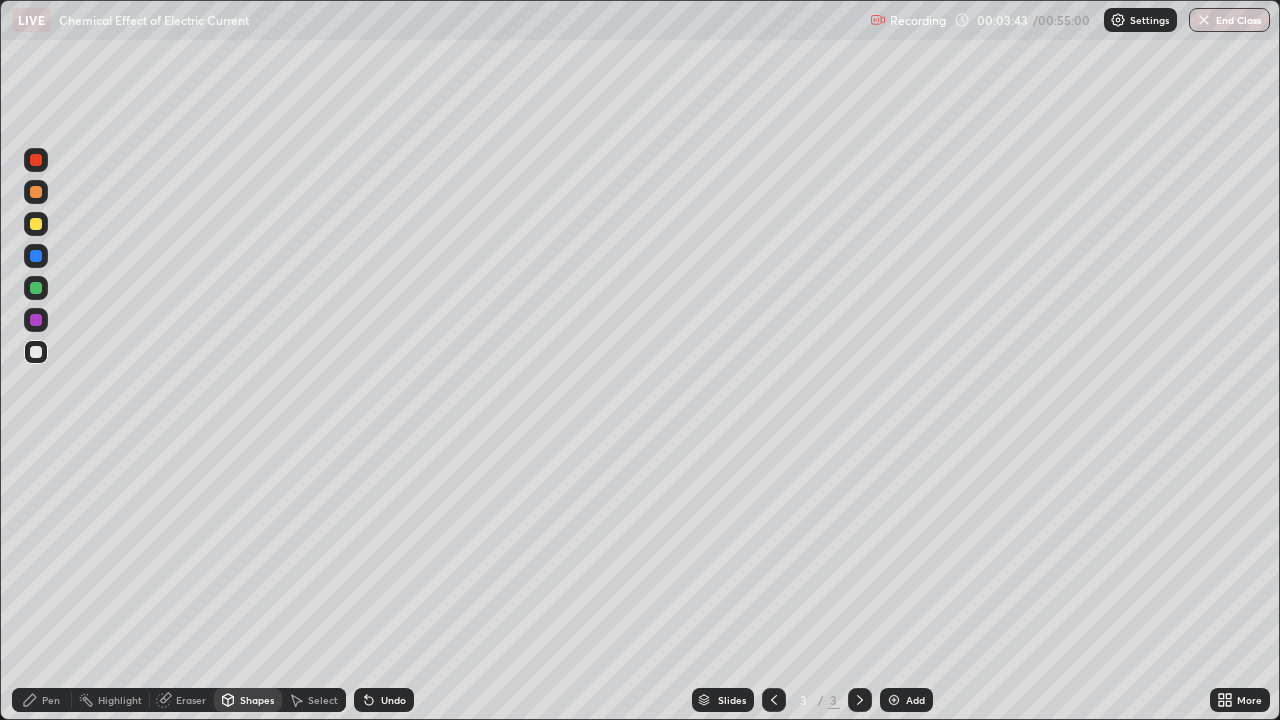 click on "Pen" at bounding box center (51, 700) 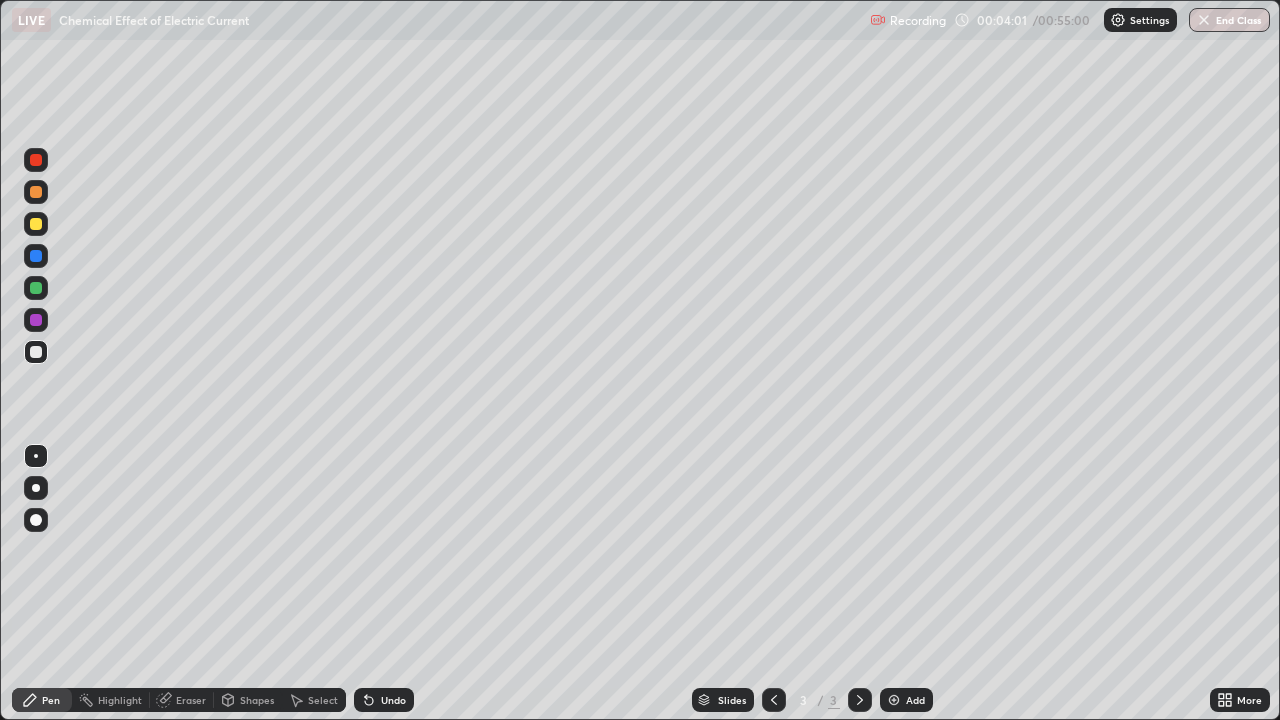 click at bounding box center (36, 192) 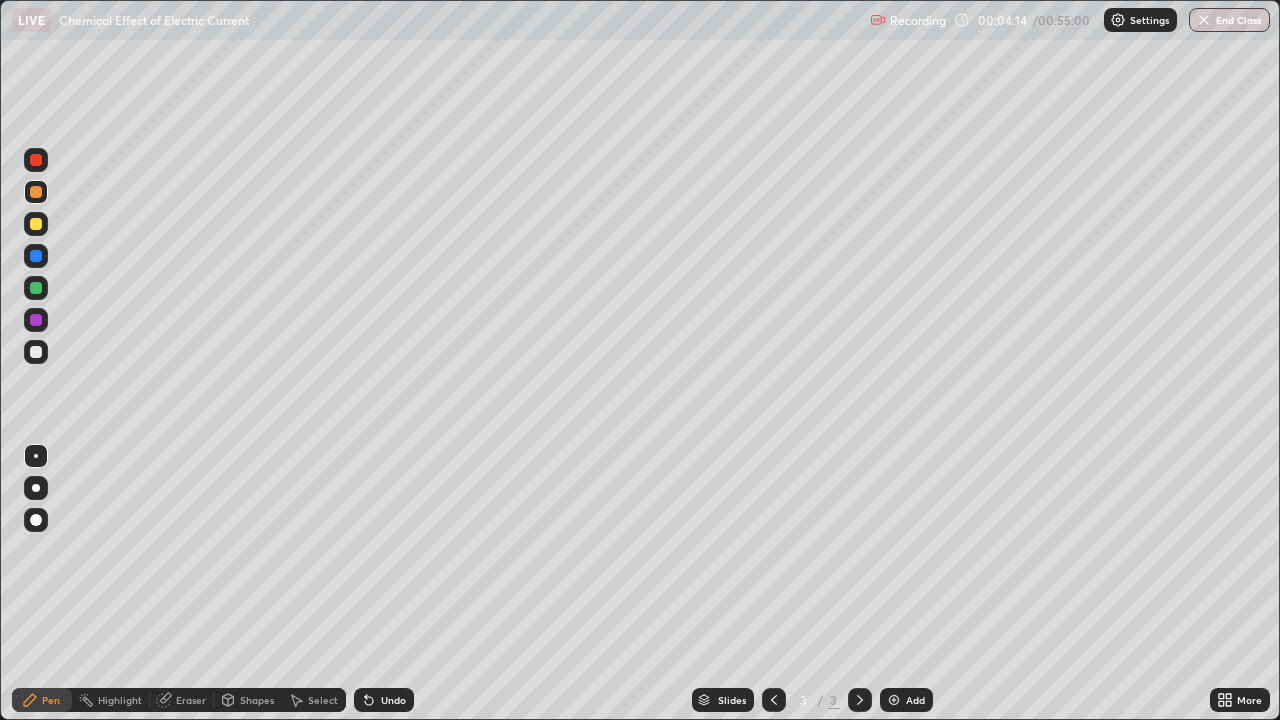 click at bounding box center (36, 352) 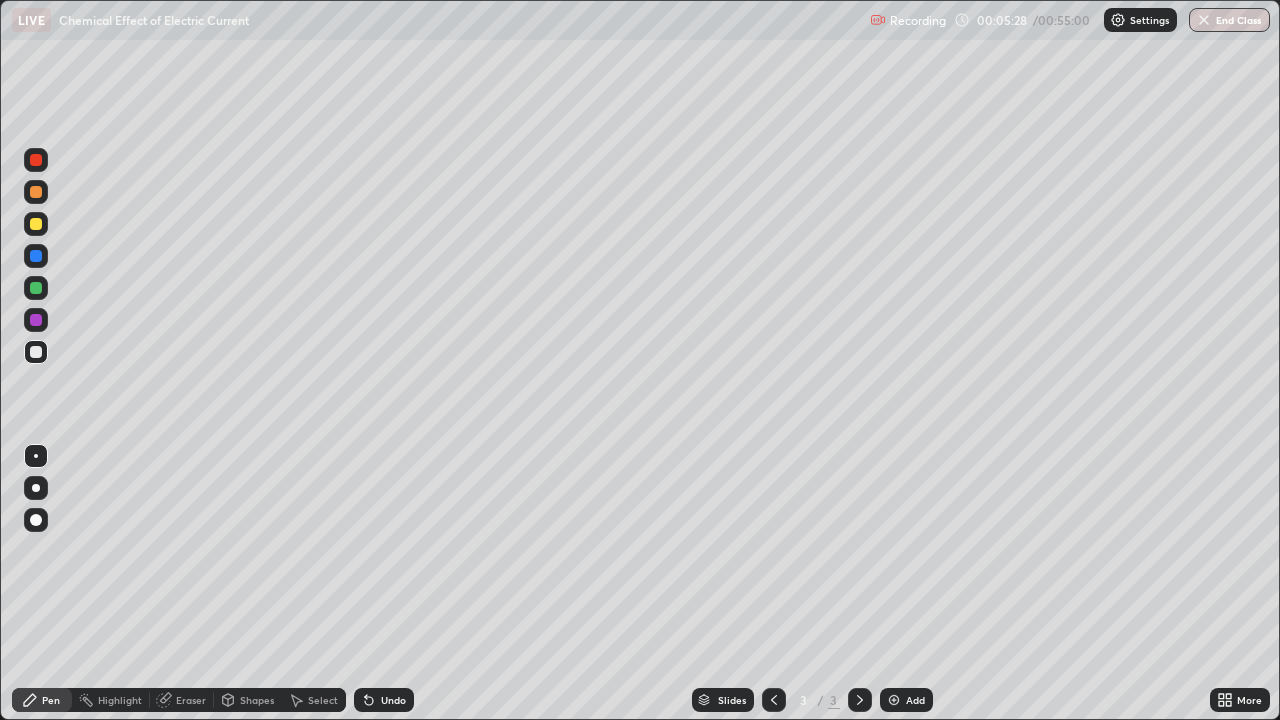 click on "Shapes" at bounding box center (257, 700) 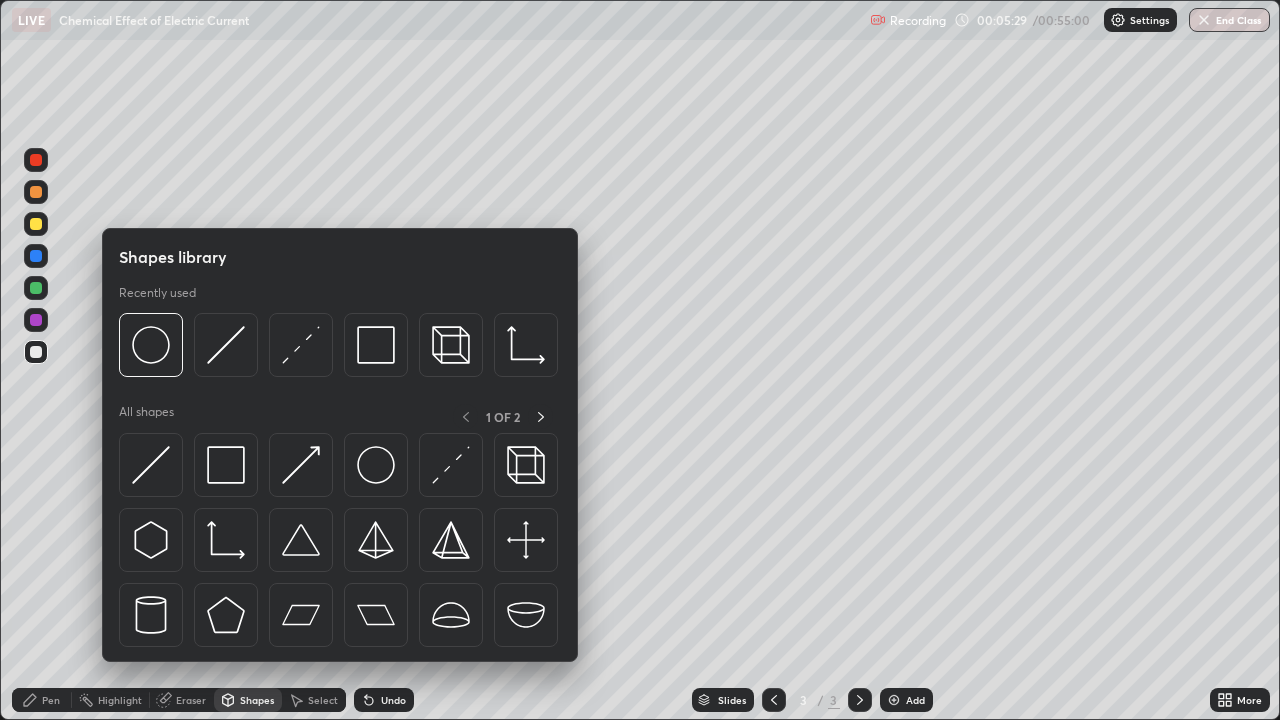 click on "Shapes" at bounding box center [257, 700] 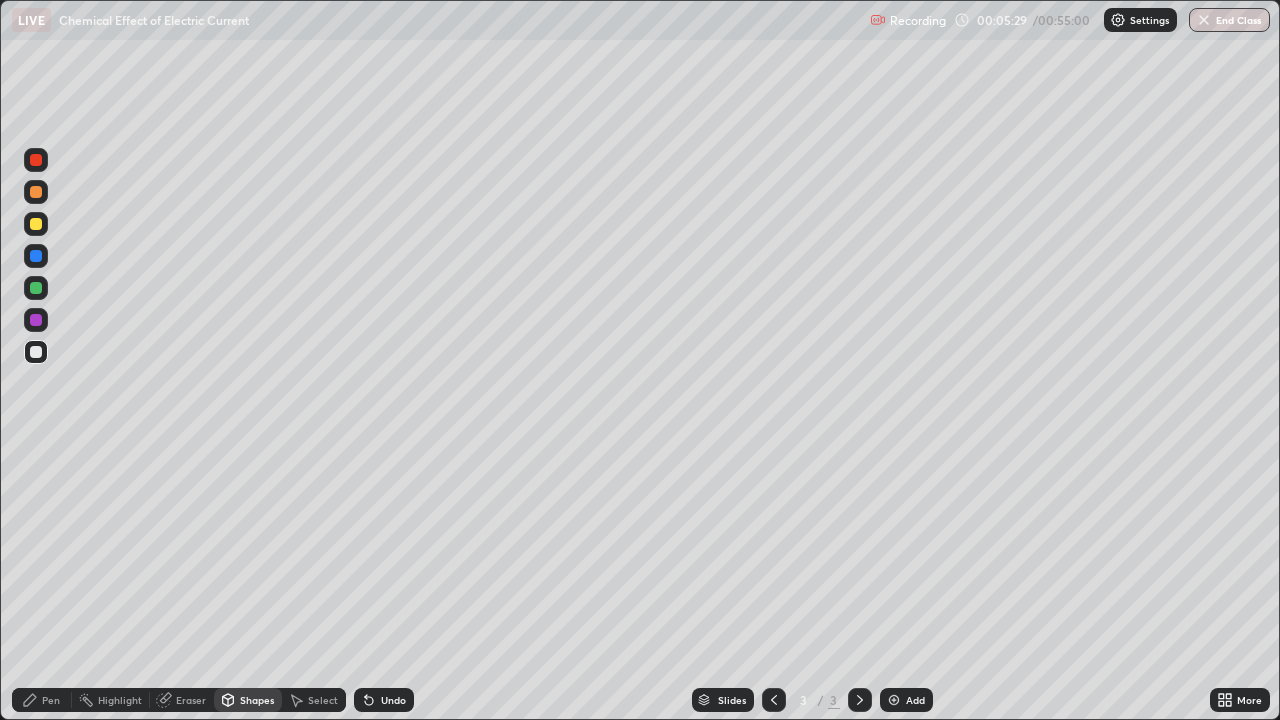 click on "Shapes" at bounding box center [257, 700] 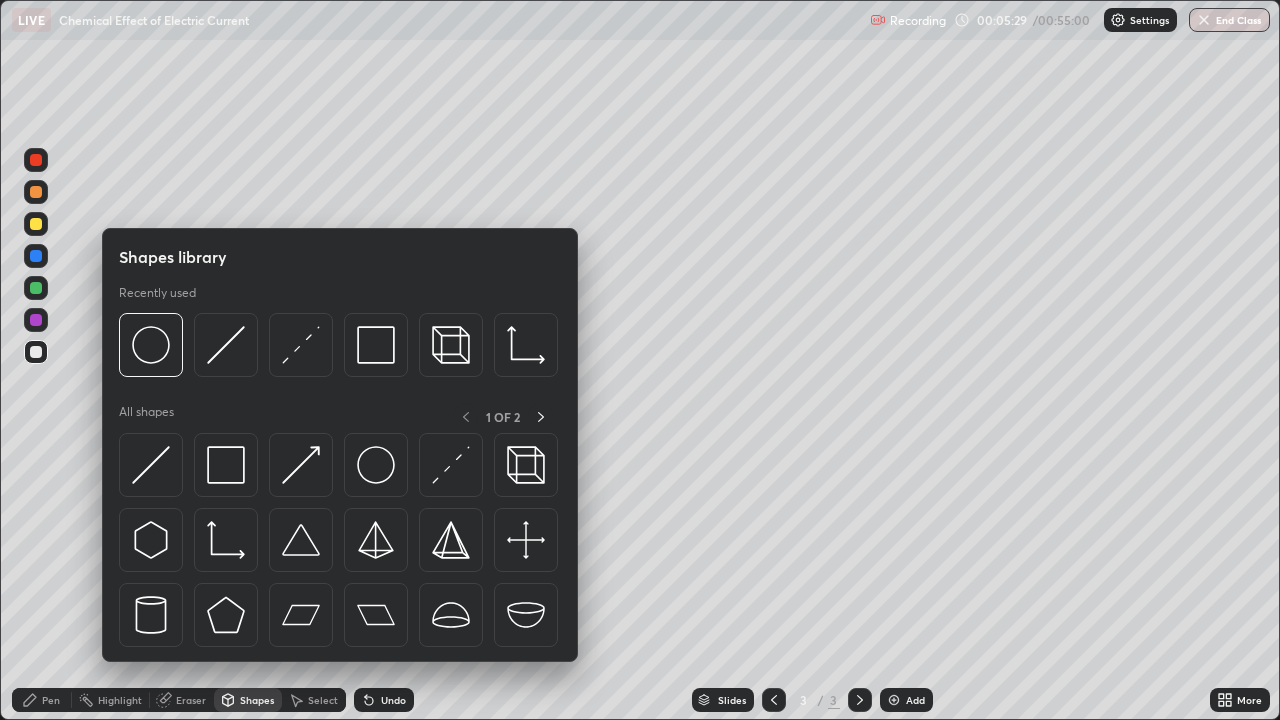 click on "Shapes" at bounding box center (257, 700) 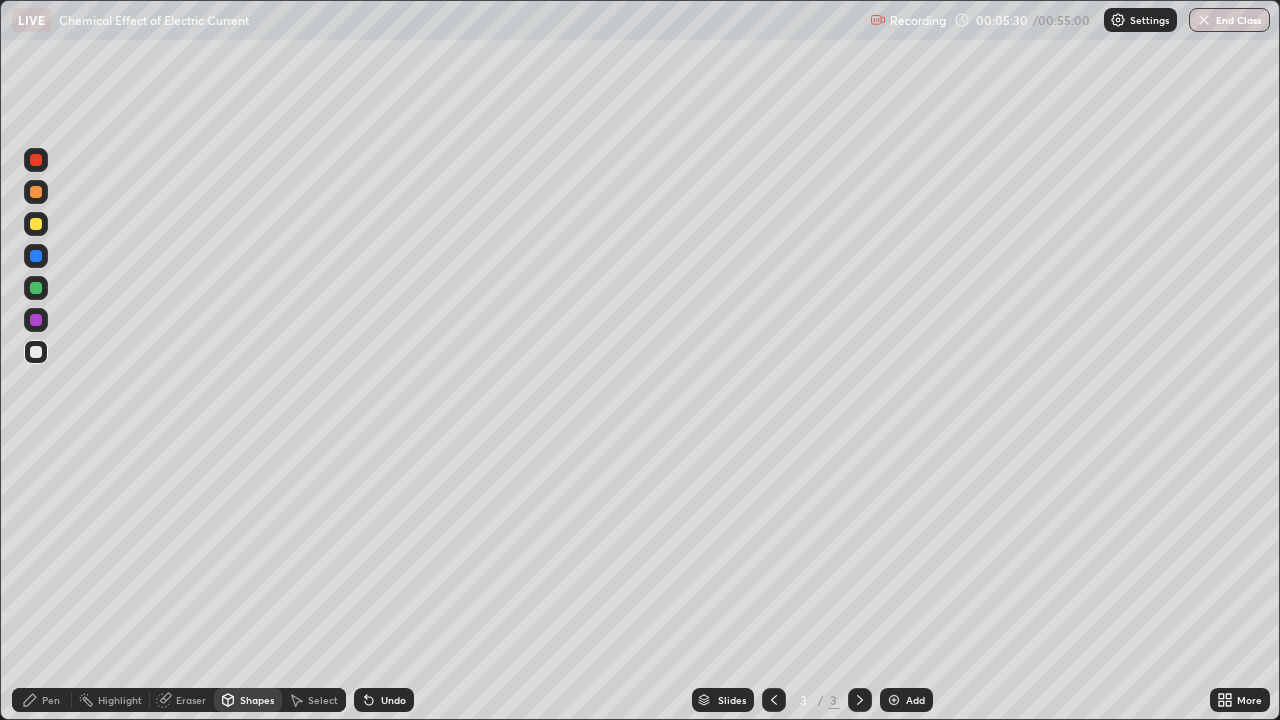 click on "Shapes" at bounding box center (257, 700) 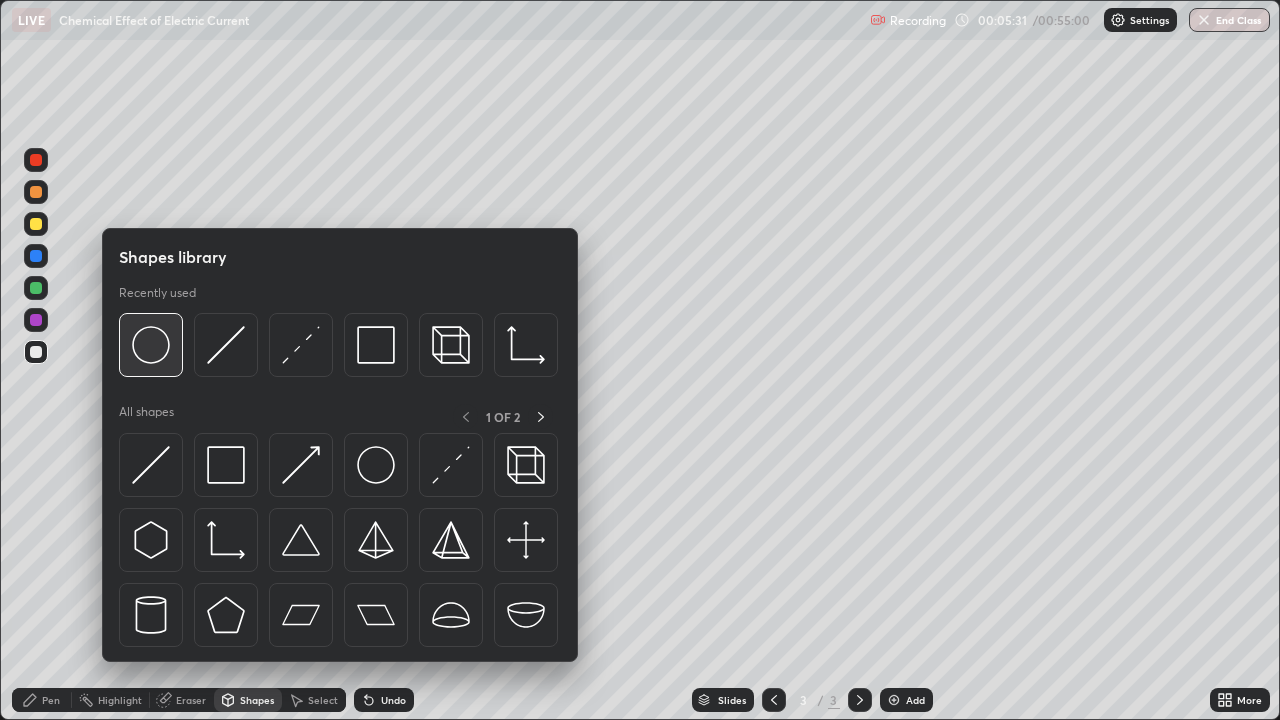 click at bounding box center (151, 345) 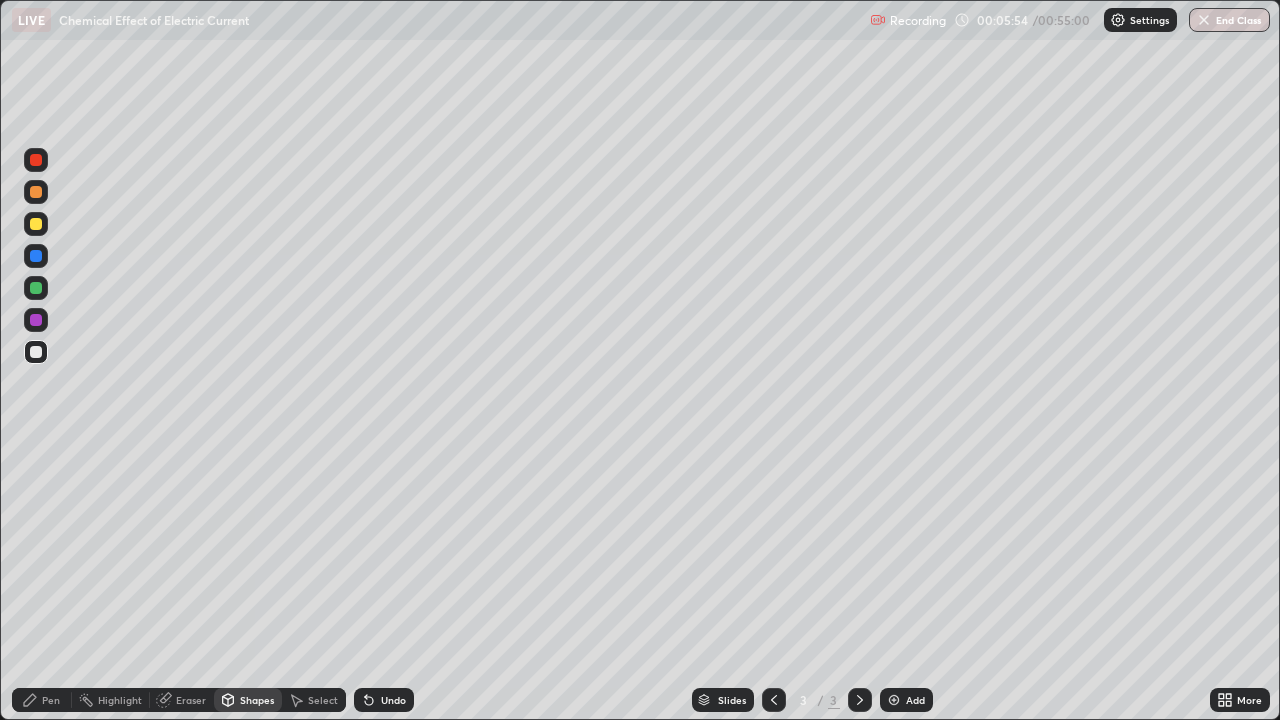 click on "Pen" at bounding box center (42, 700) 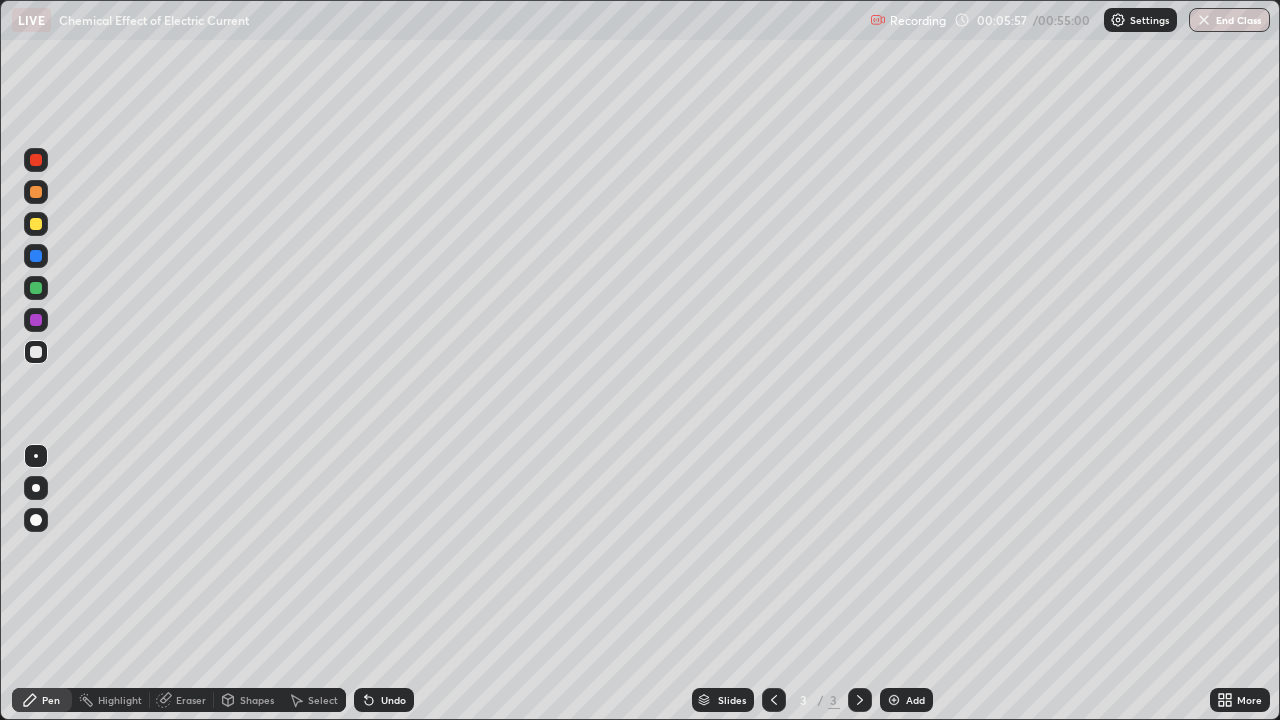 click at bounding box center [36, 256] 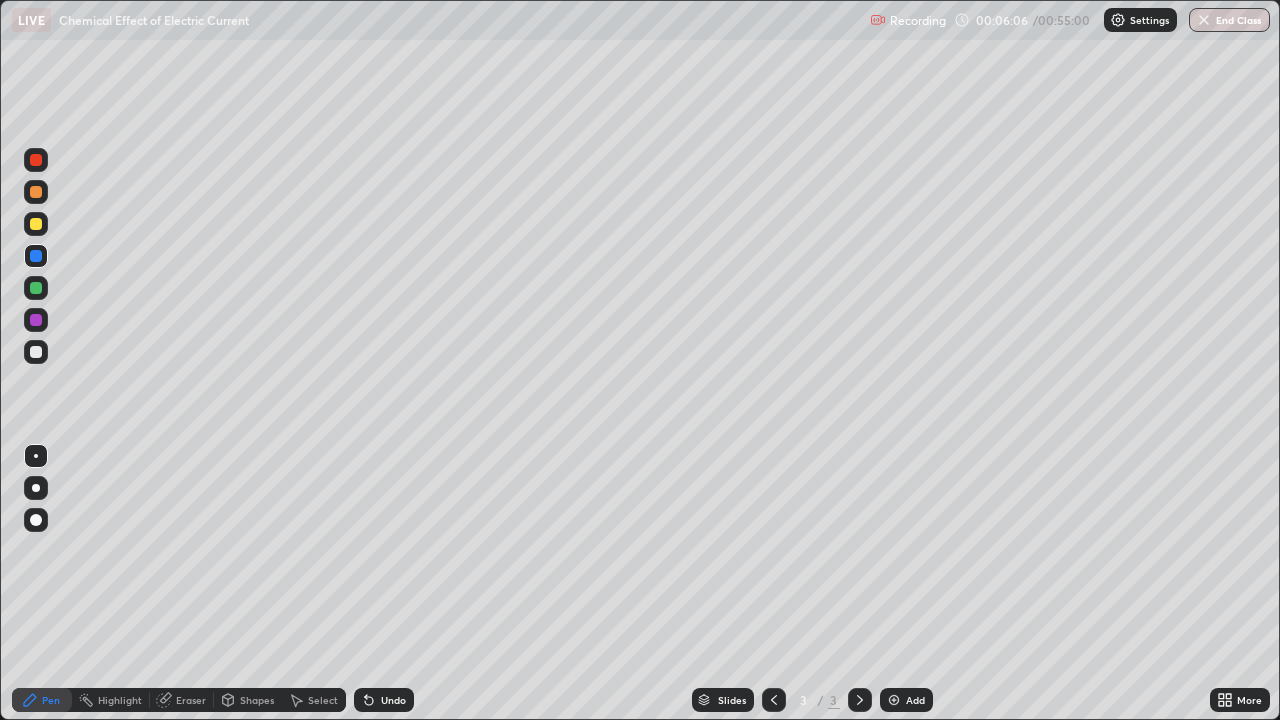 click on "Pen" at bounding box center (42, 700) 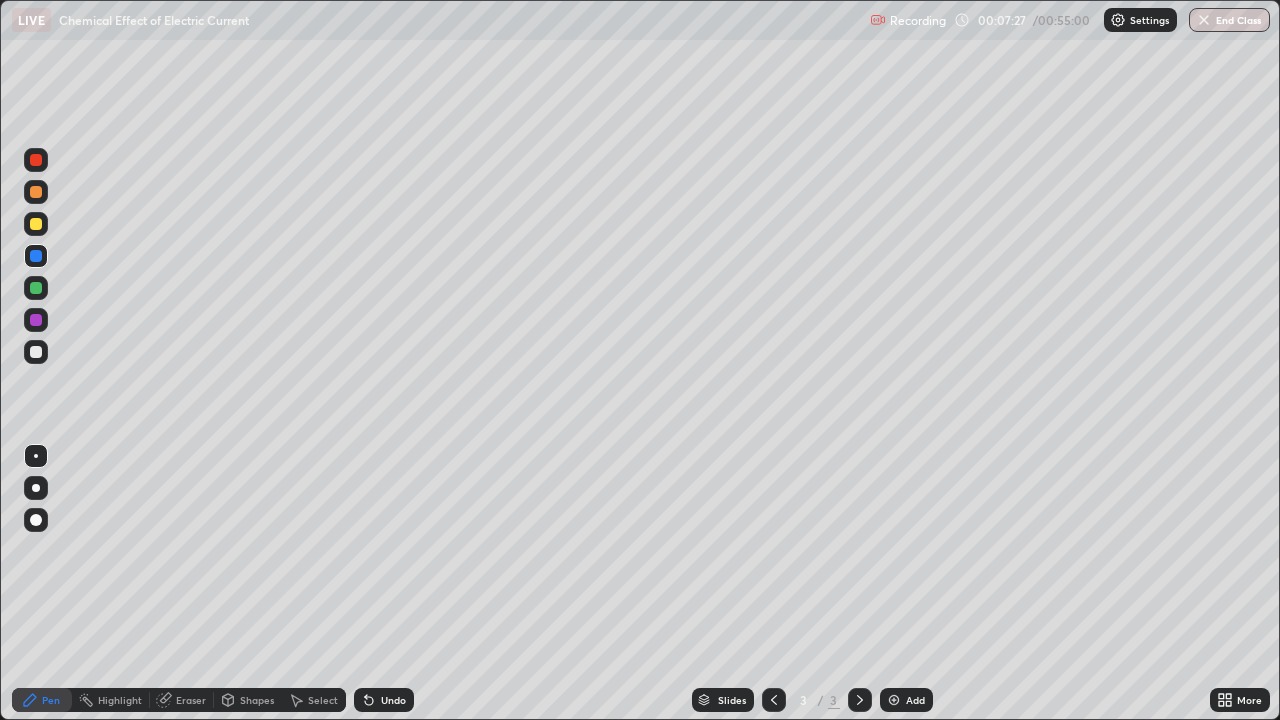 click at bounding box center (36, 192) 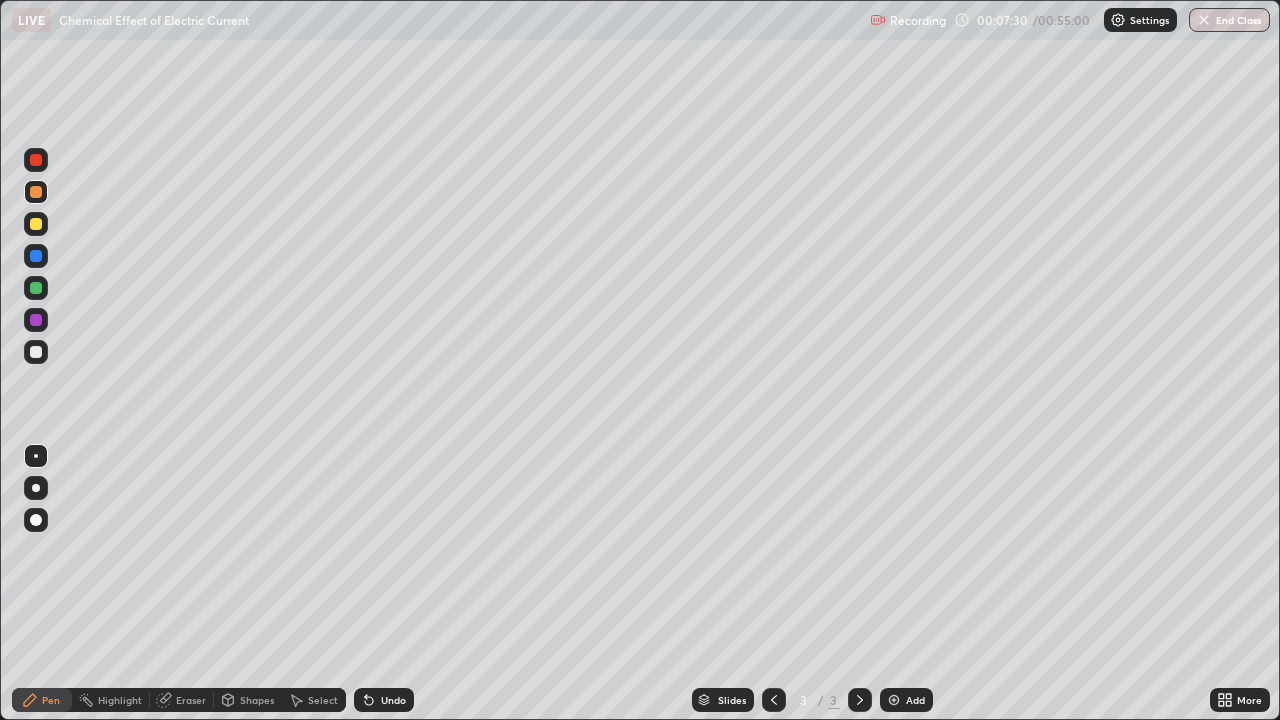 click at bounding box center (36, 160) 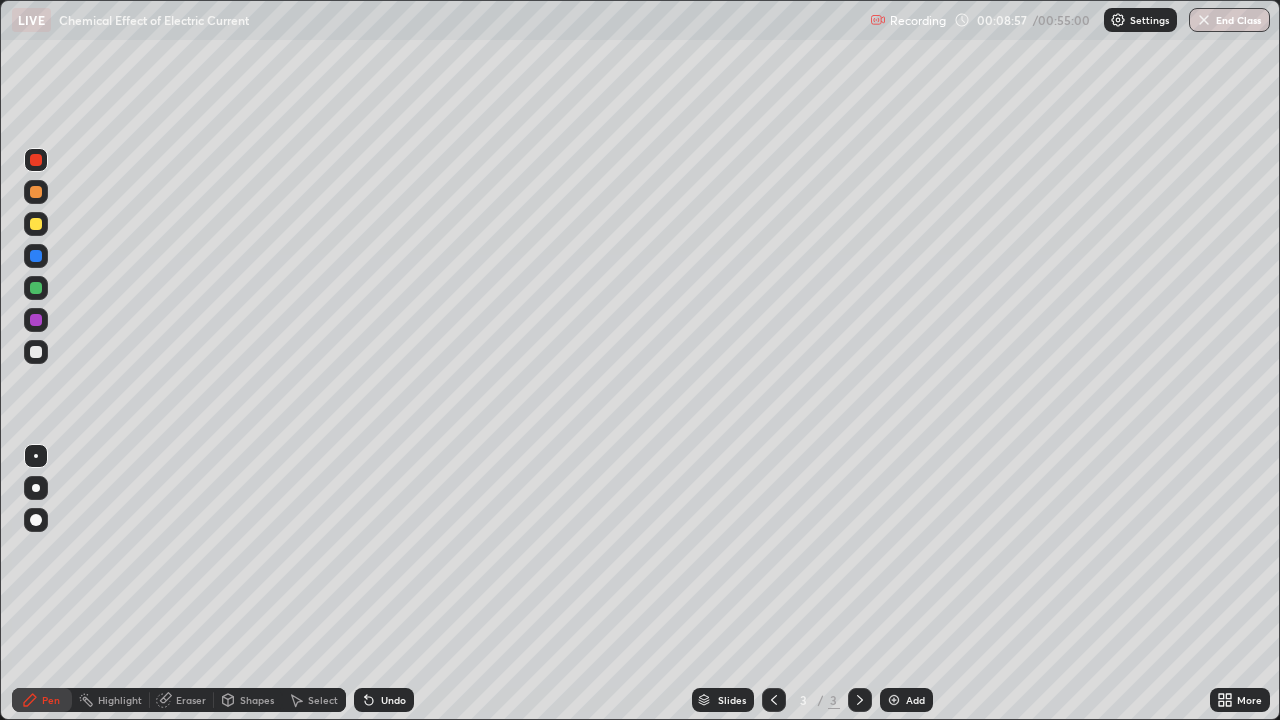 click at bounding box center (36, 352) 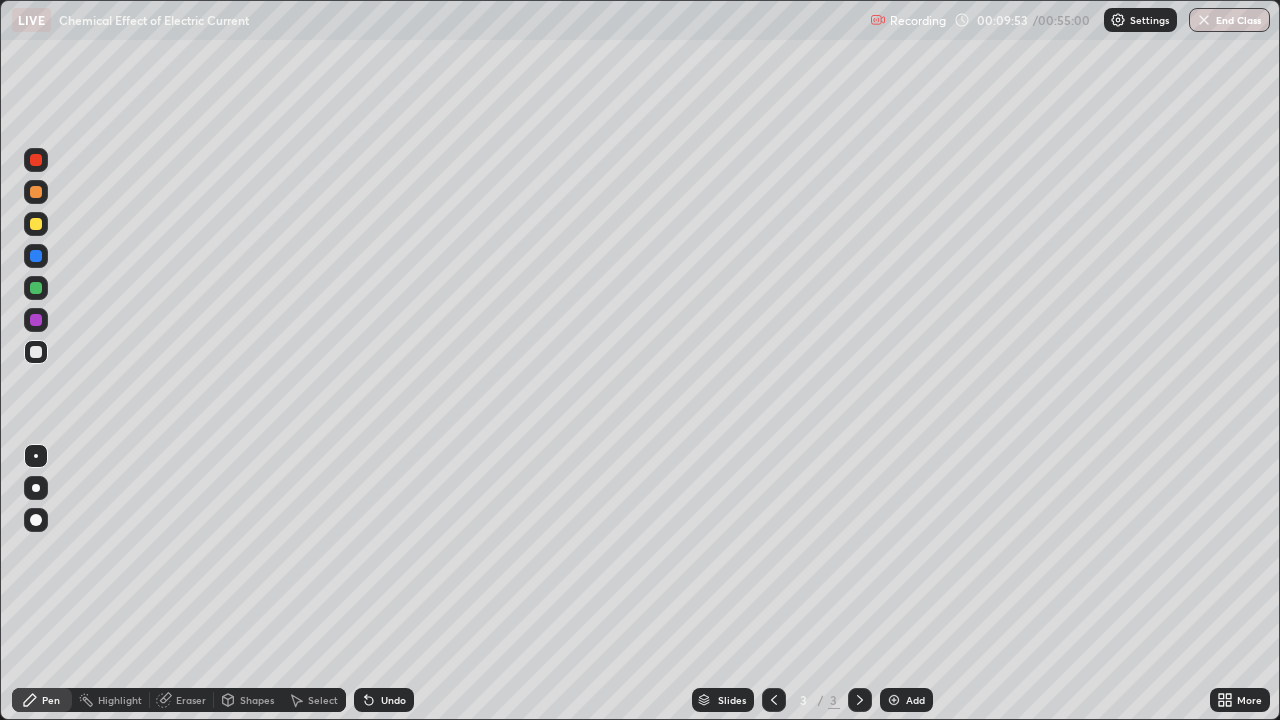 click on "Undo" at bounding box center (393, 700) 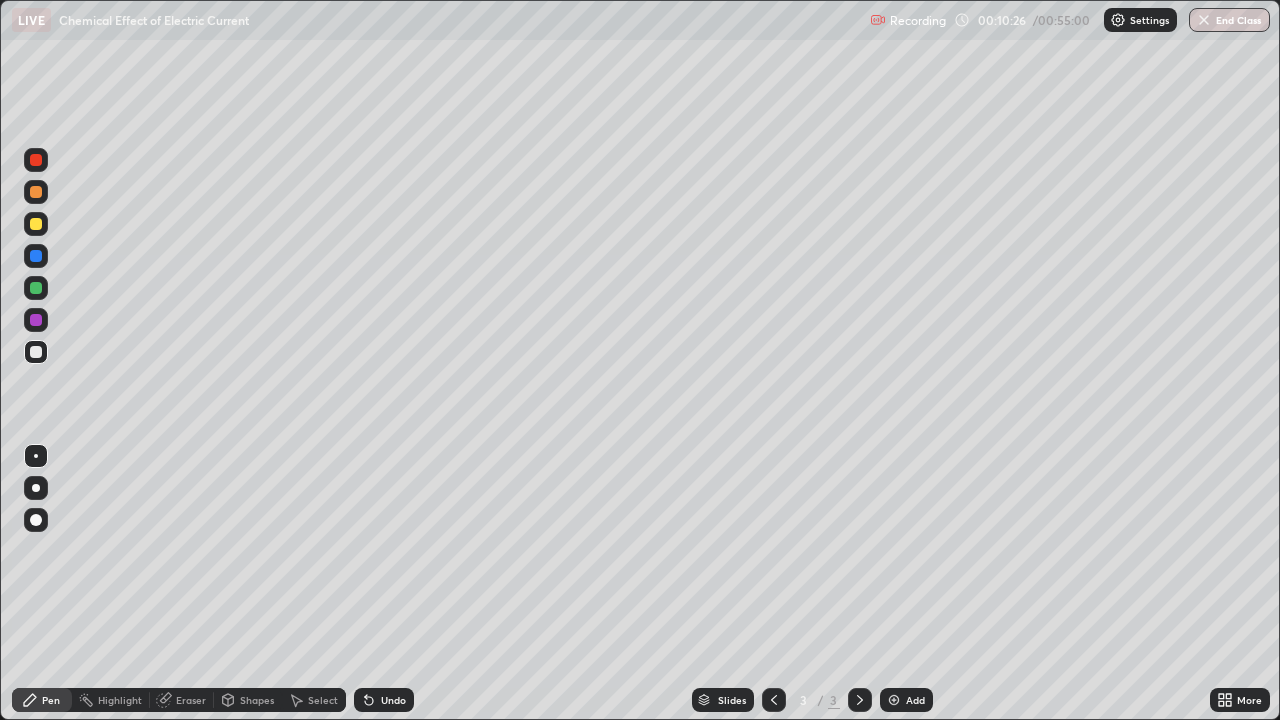 click on "Pen" at bounding box center (51, 700) 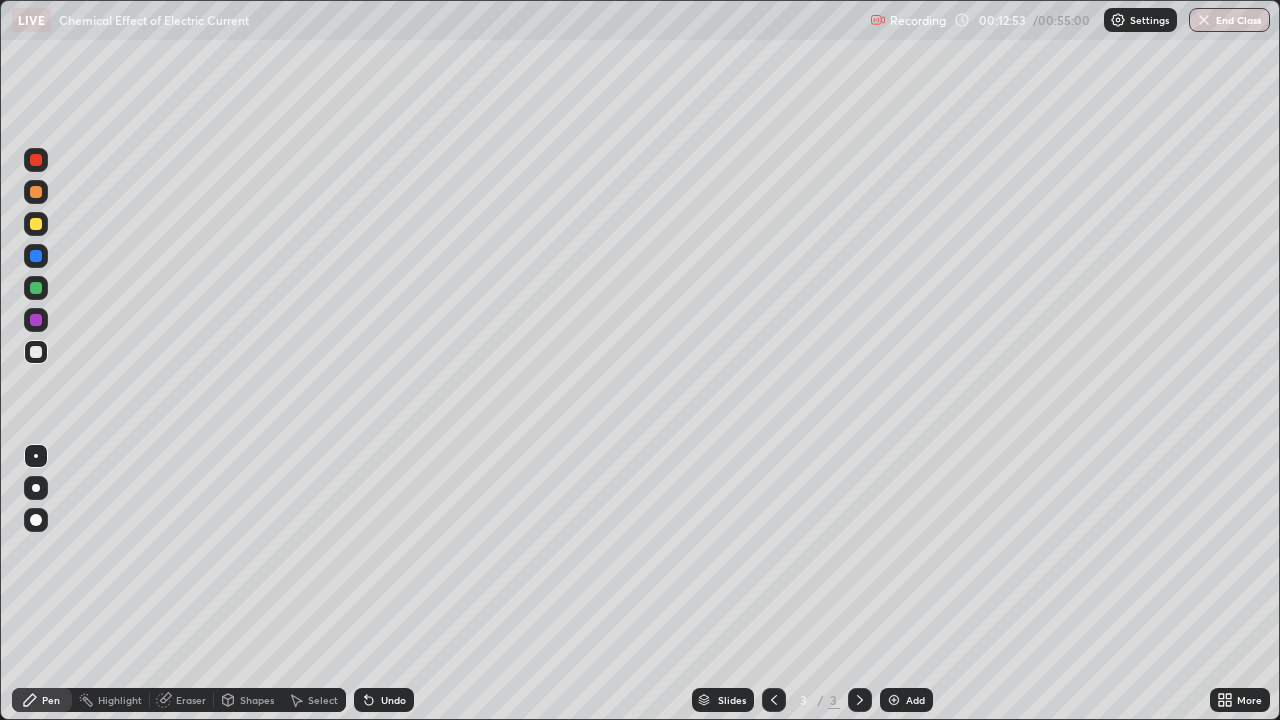click at bounding box center [36, 160] 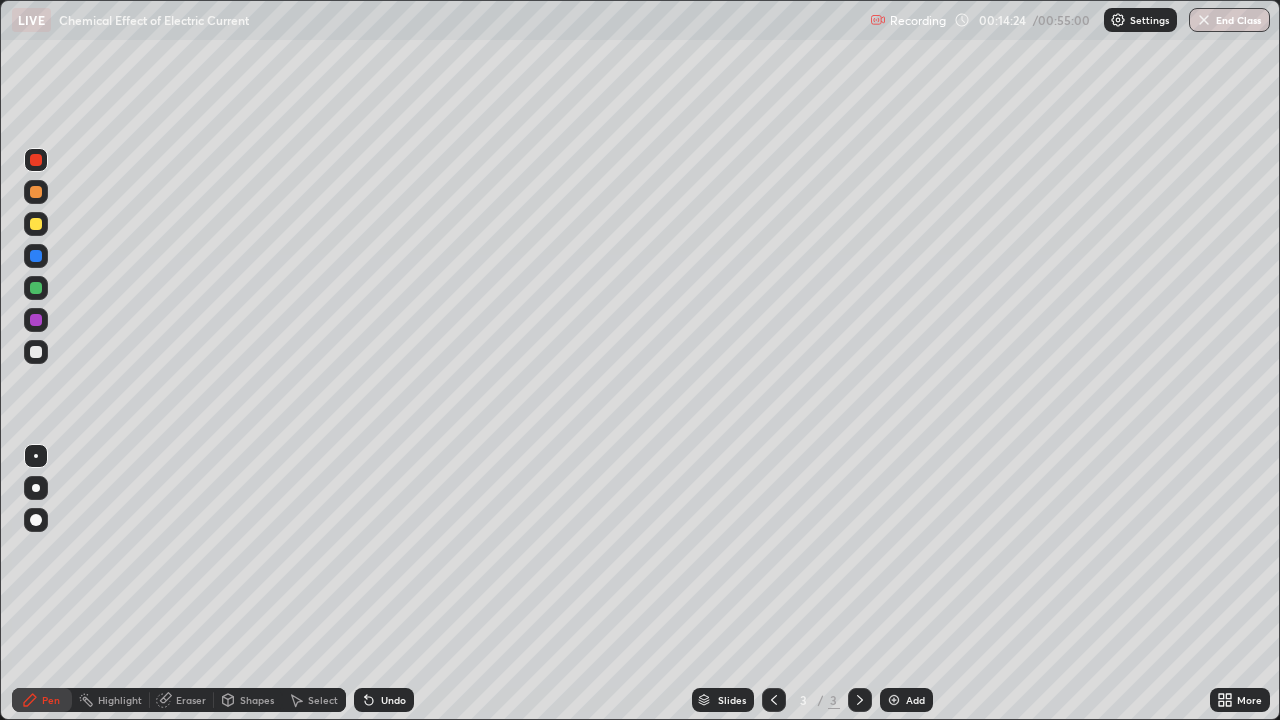 click at bounding box center (36, 352) 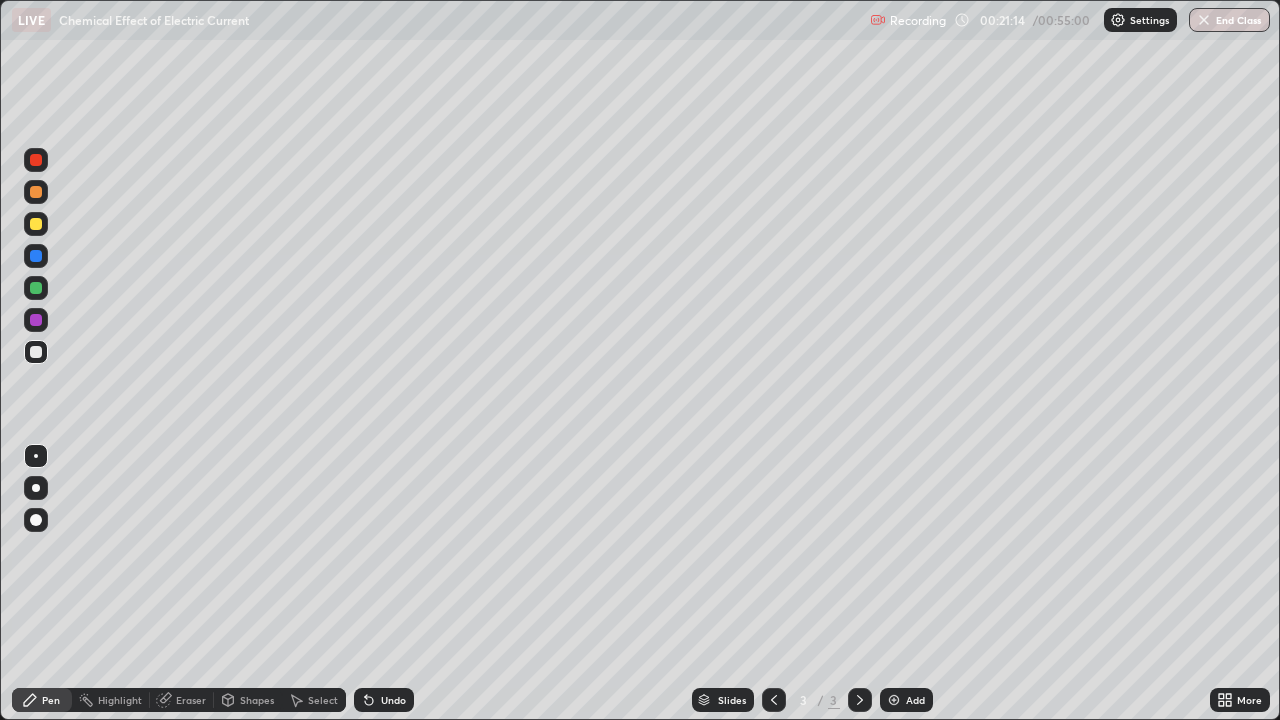 click at bounding box center [36, 256] 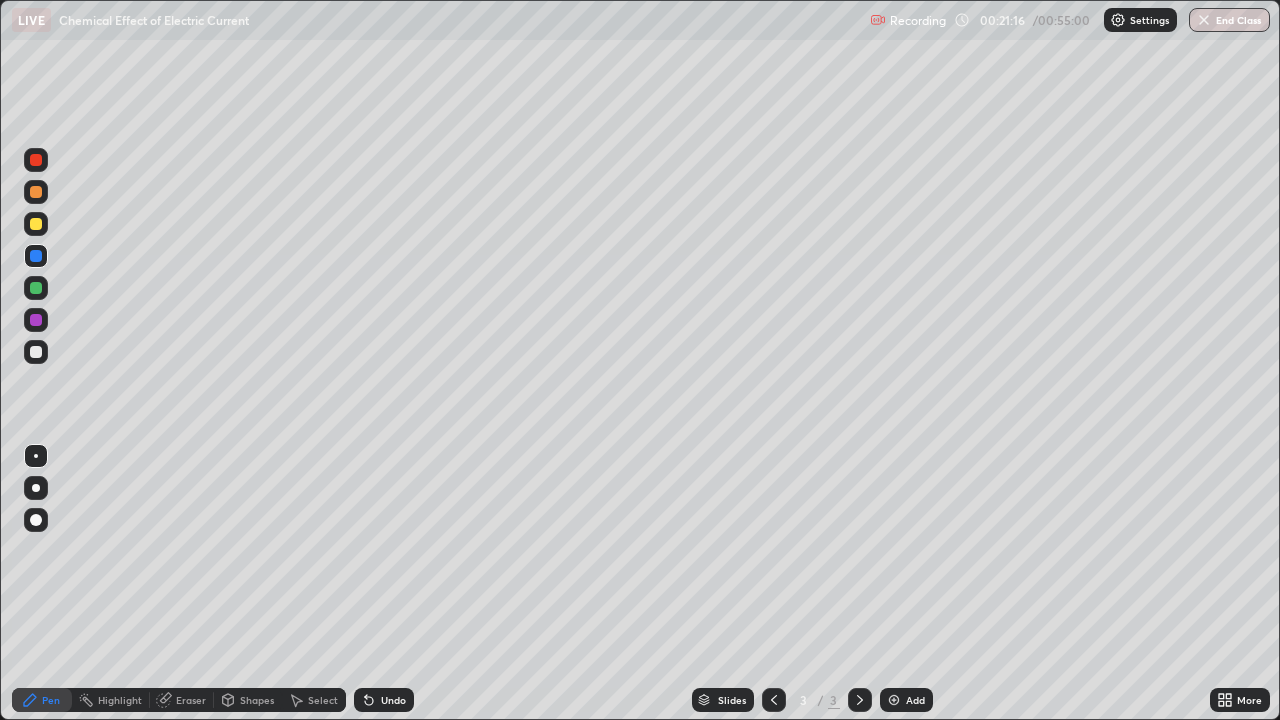 click at bounding box center [36, 288] 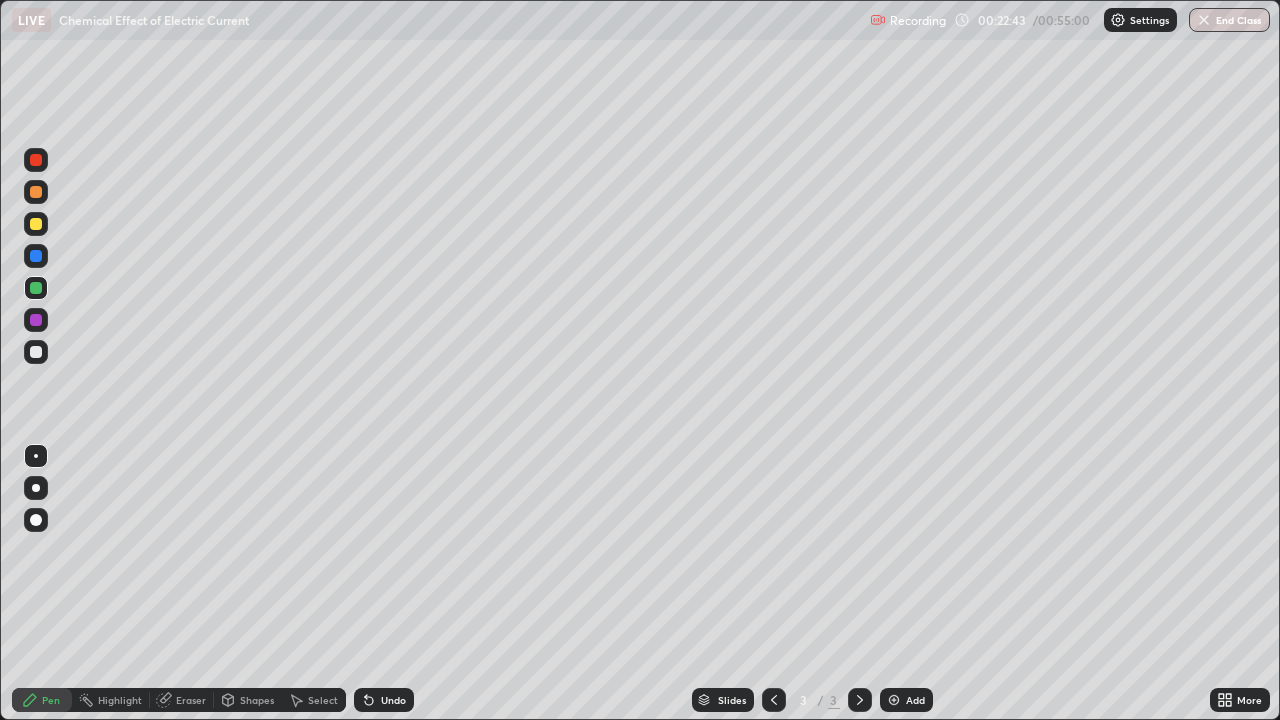 click at bounding box center [36, 320] 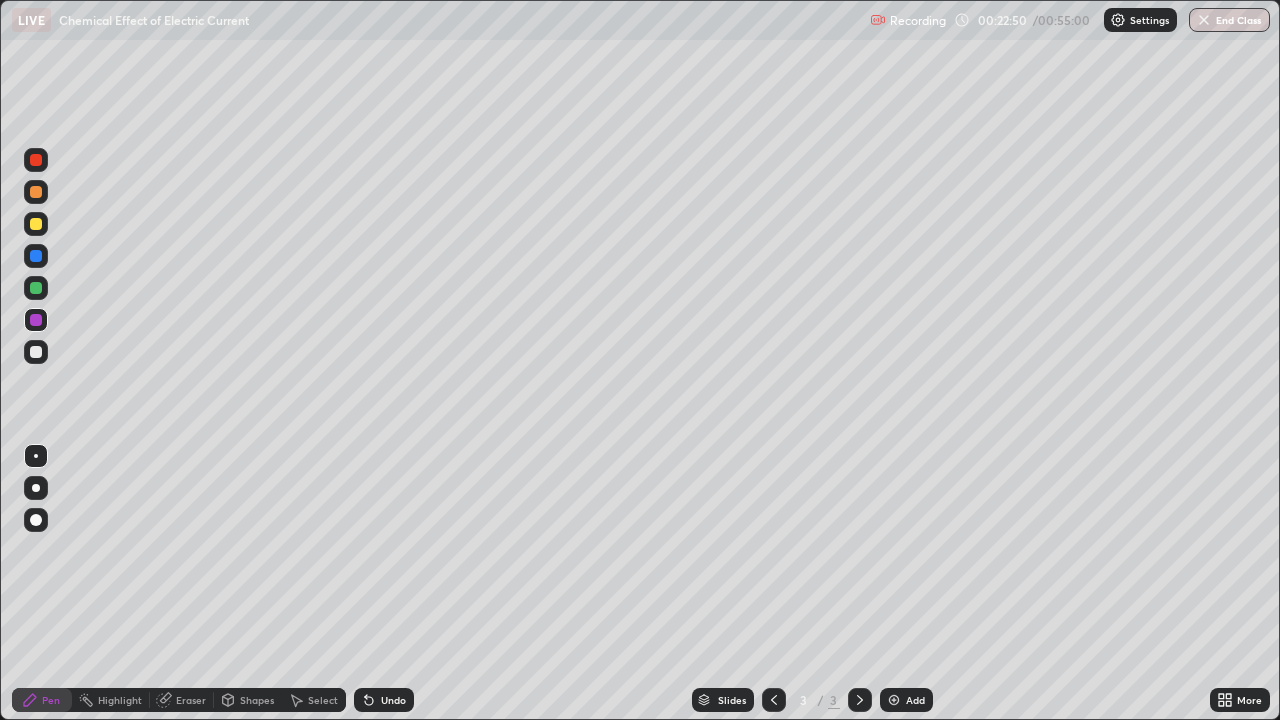 click at bounding box center (36, 352) 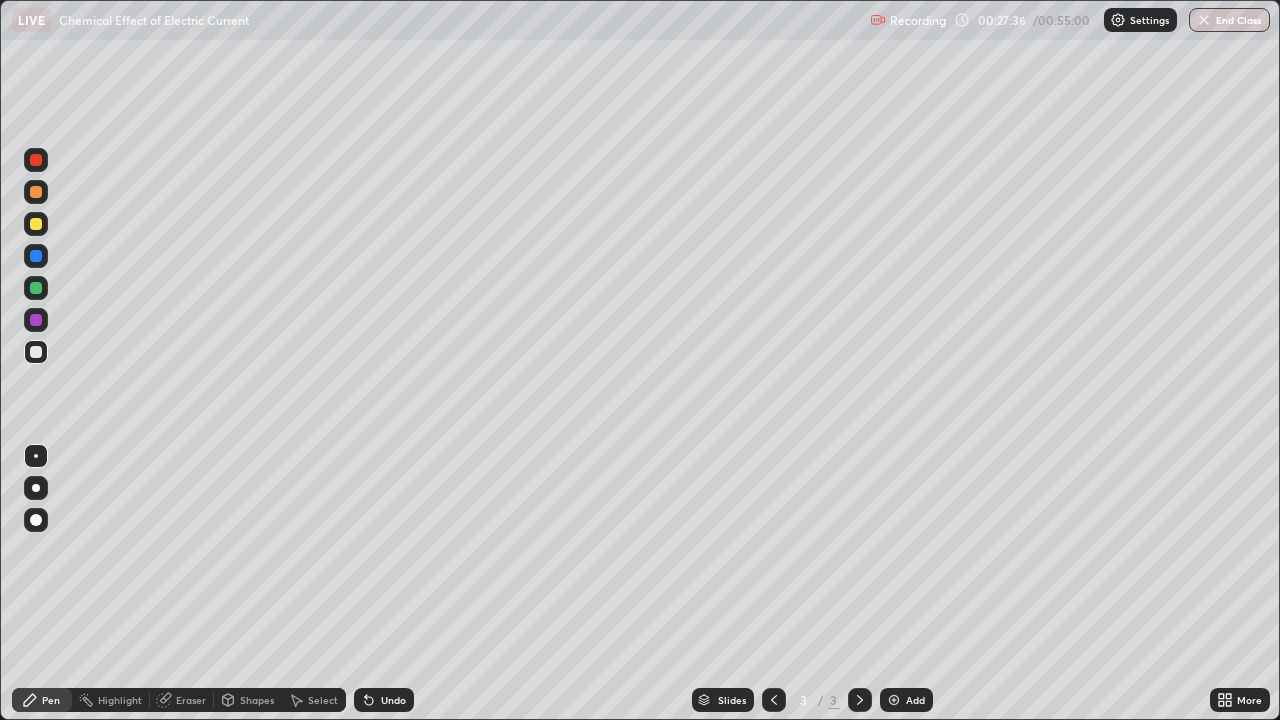 click on "Add" at bounding box center (915, 700) 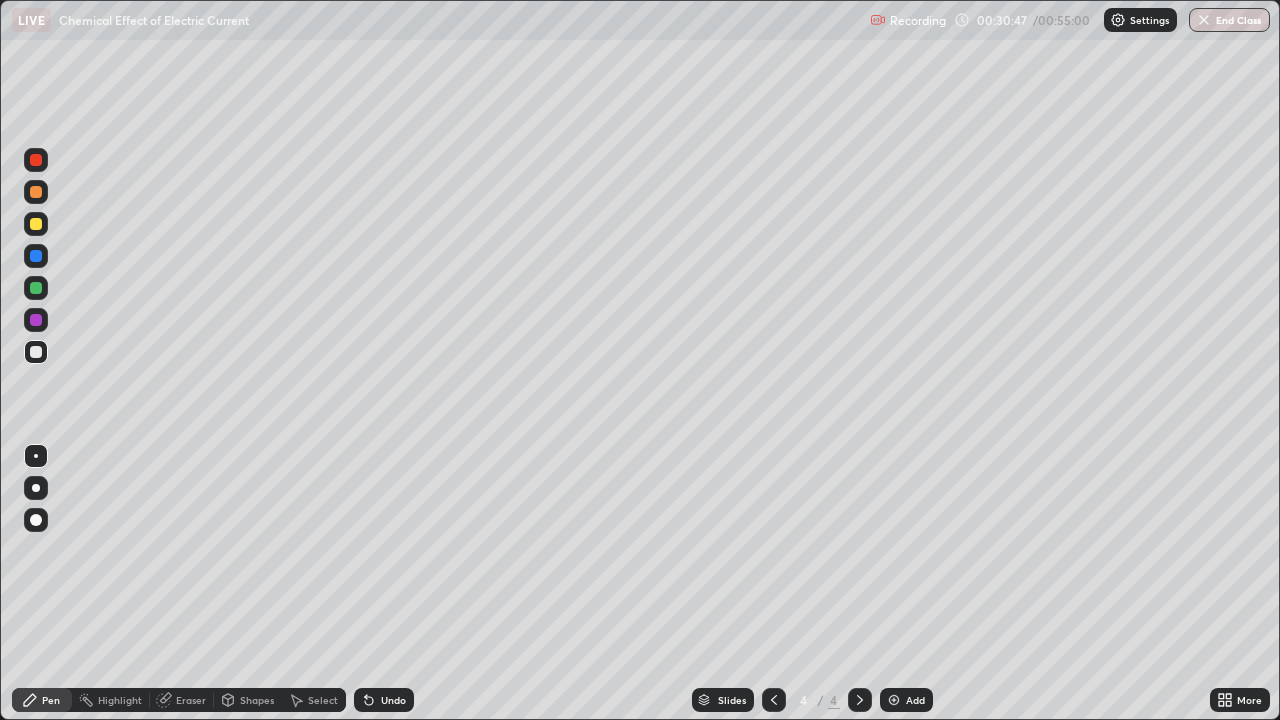 click on "Undo" at bounding box center [393, 700] 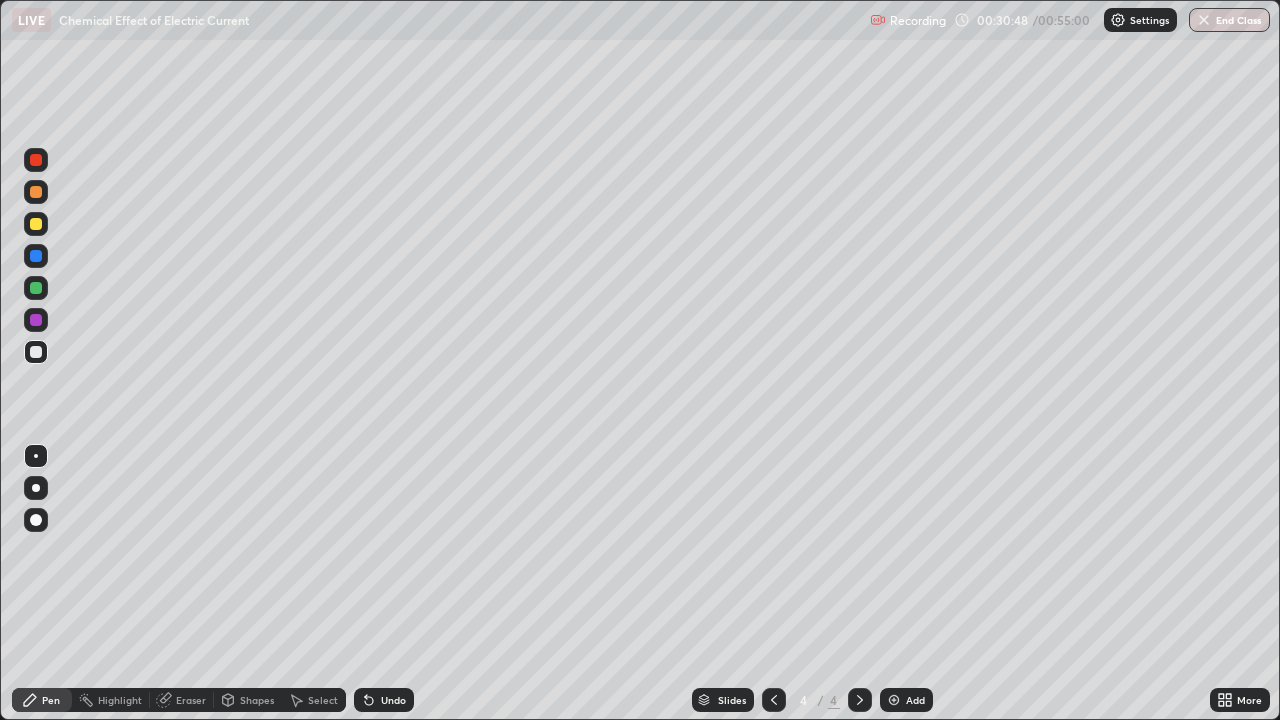 click on "Undo" at bounding box center (384, 700) 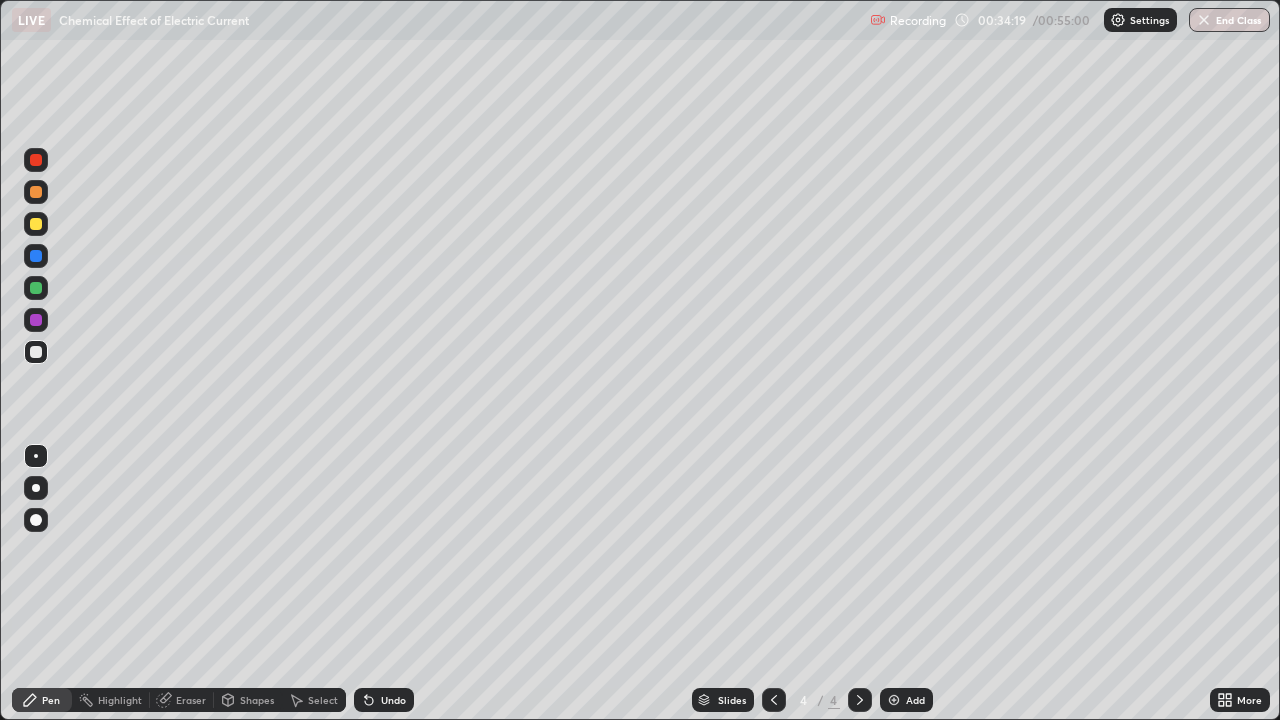 click on "Undo" at bounding box center [393, 700] 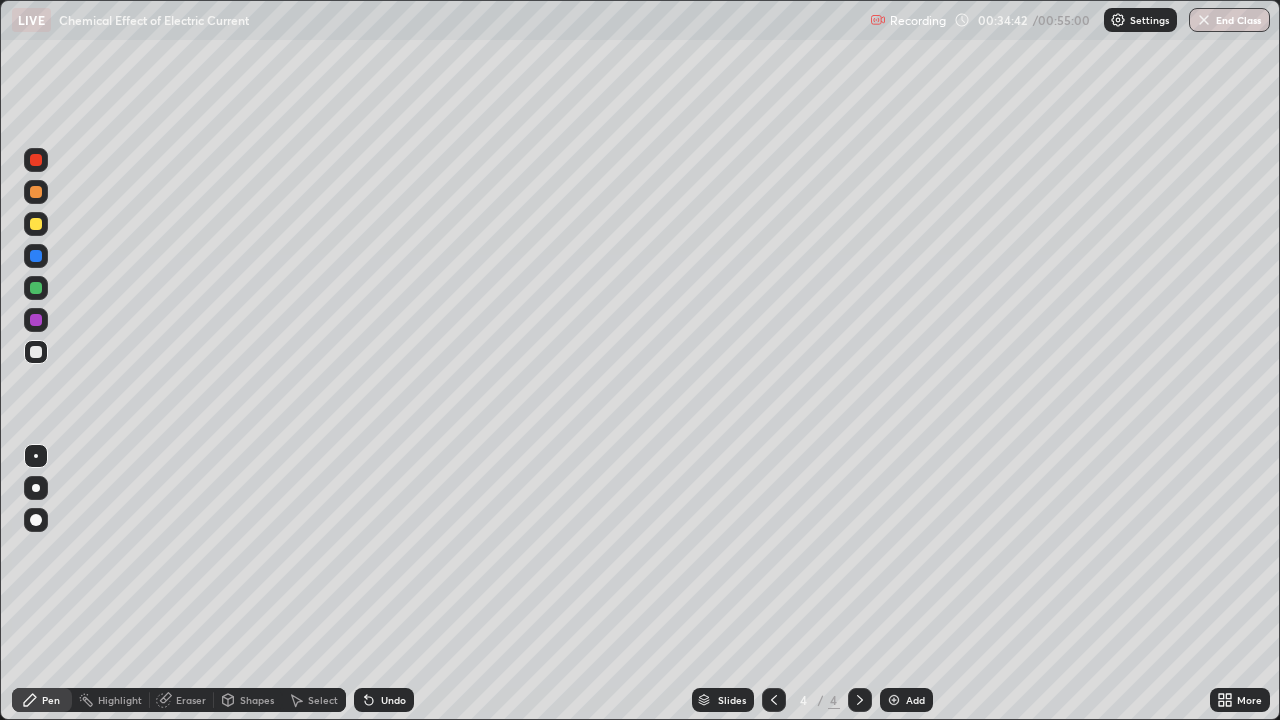 click on "Undo" at bounding box center [384, 700] 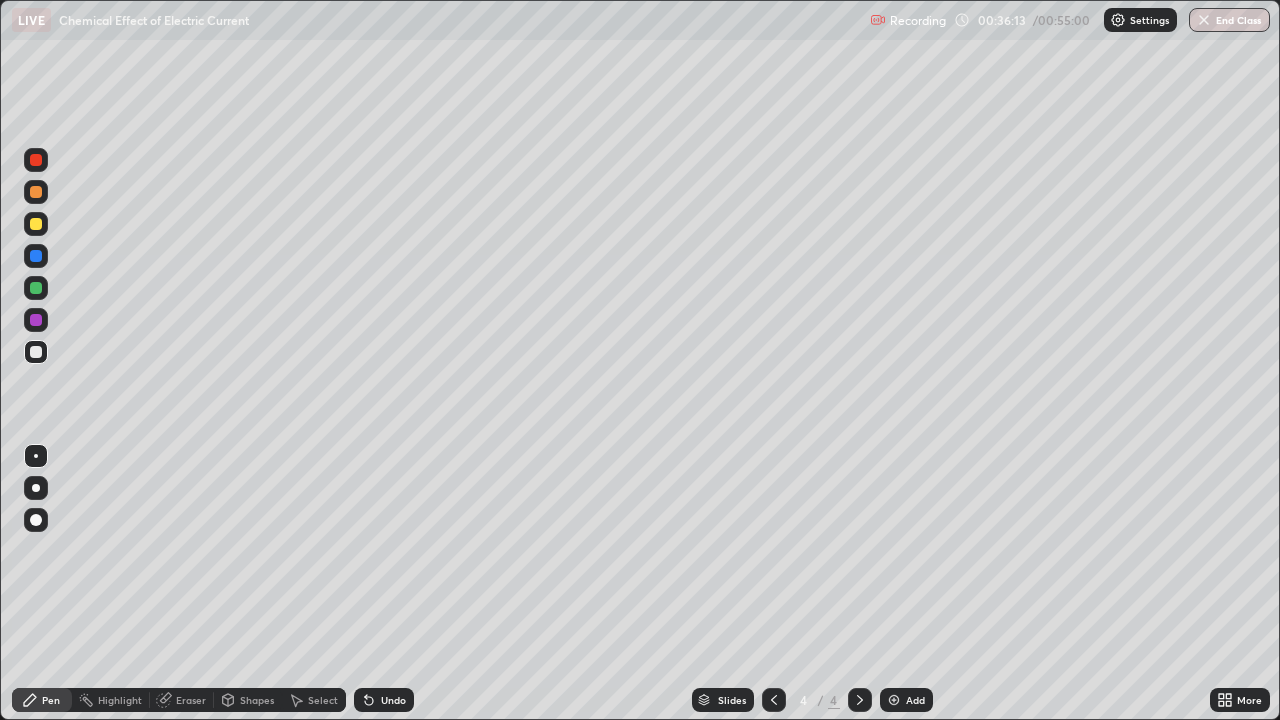 click on "Add" at bounding box center [915, 700] 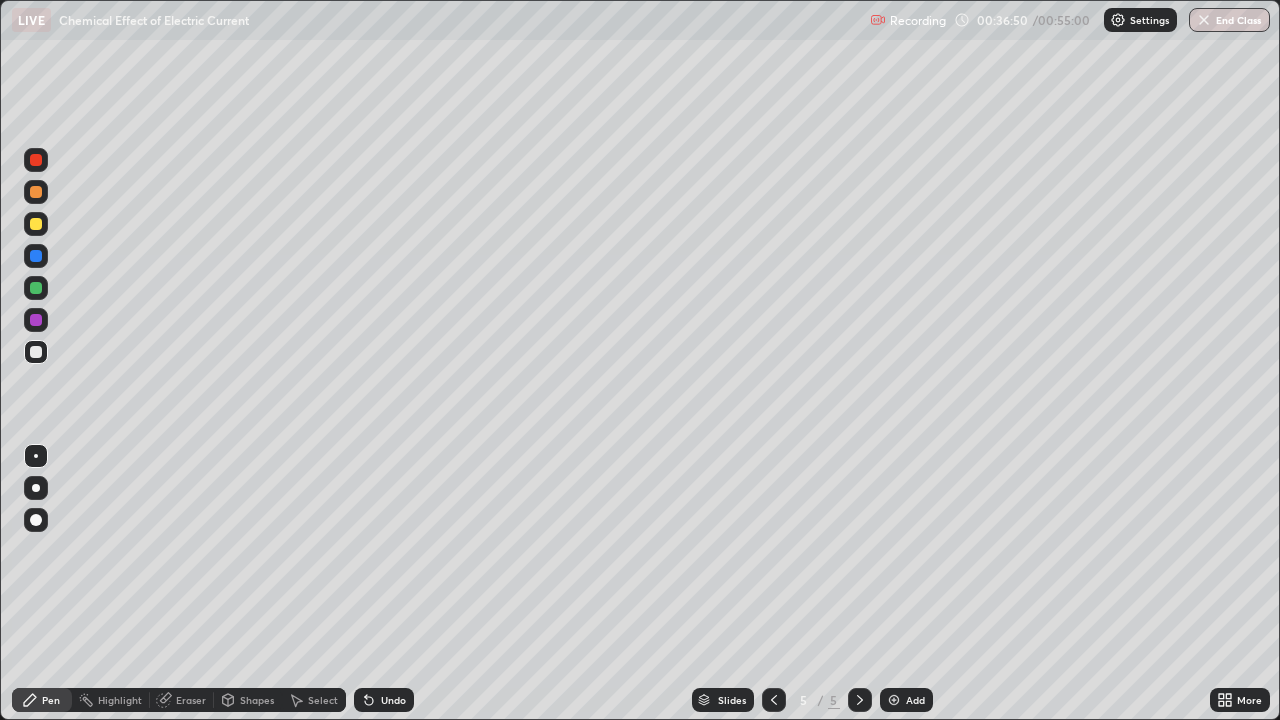 click on "Shapes" at bounding box center (248, 700) 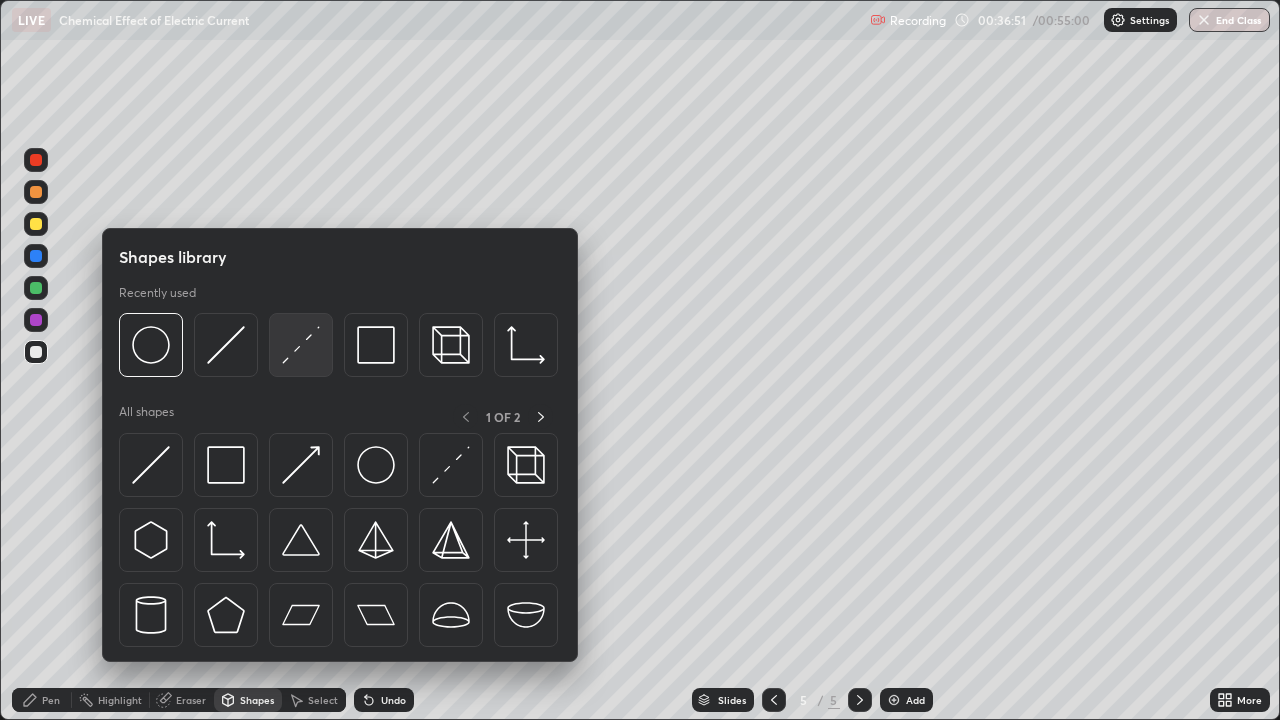 click at bounding box center (301, 345) 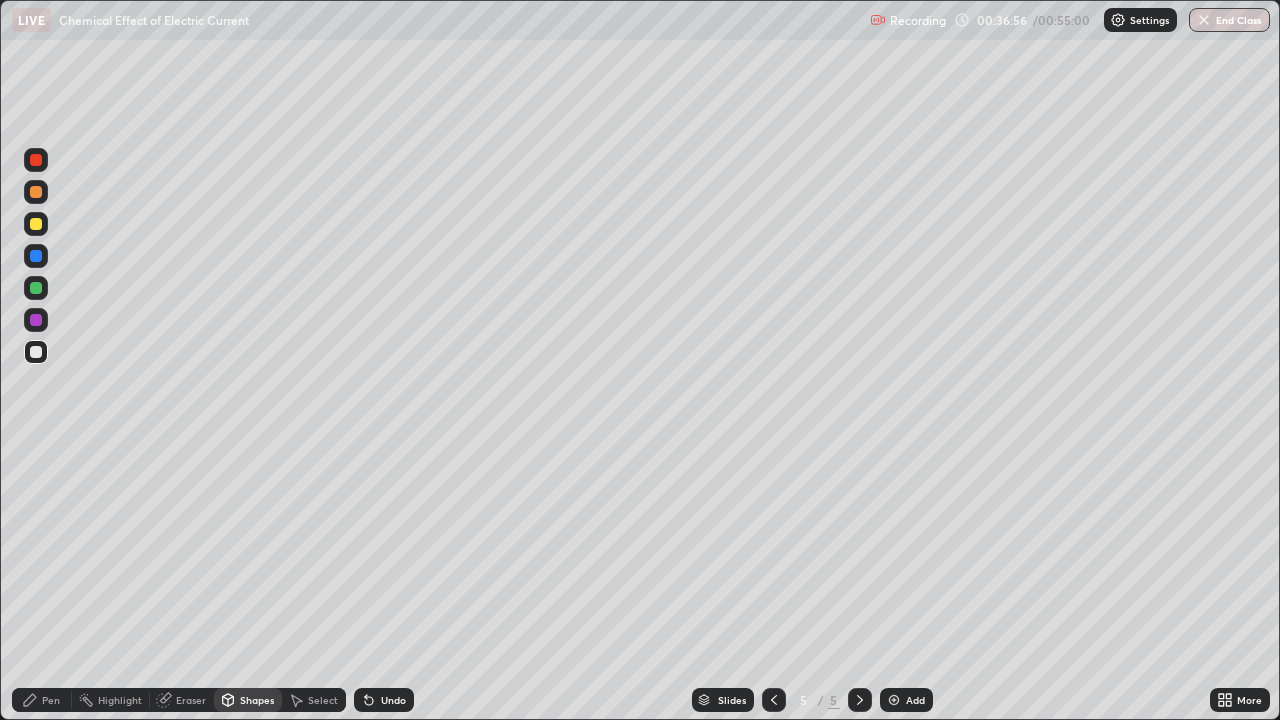 click on "Pen" at bounding box center (51, 700) 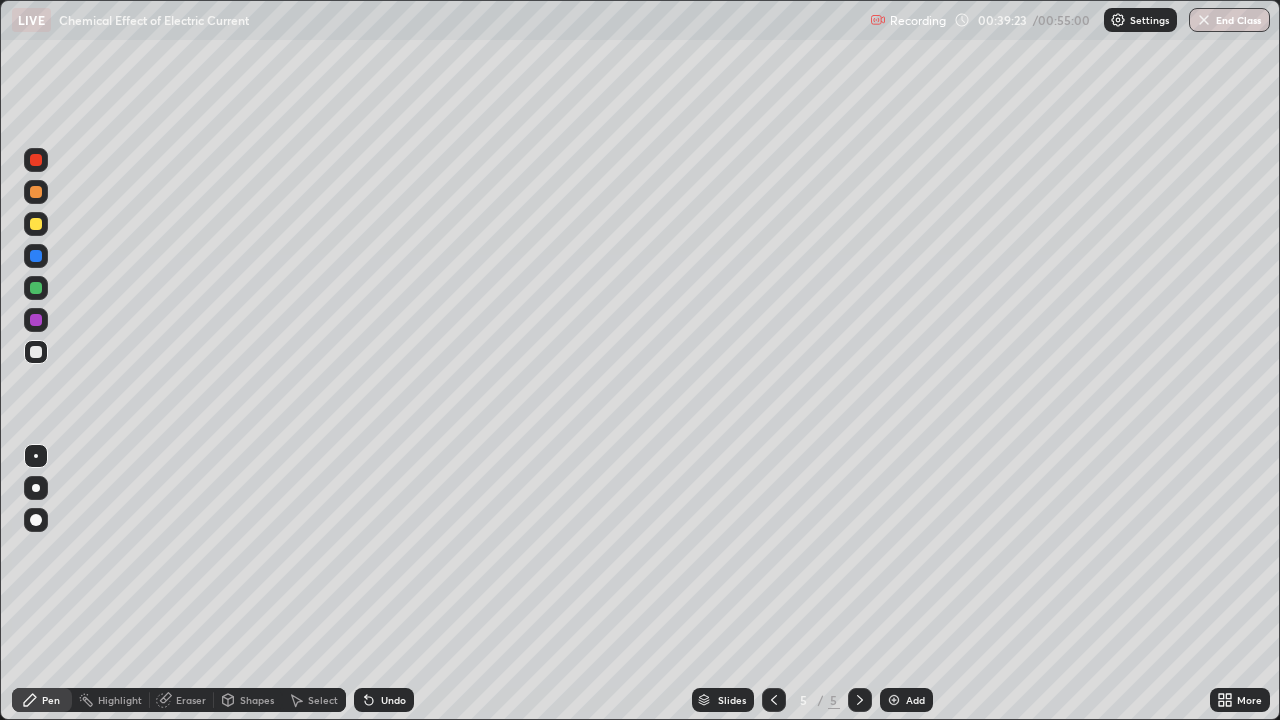 click on "Undo" at bounding box center [384, 700] 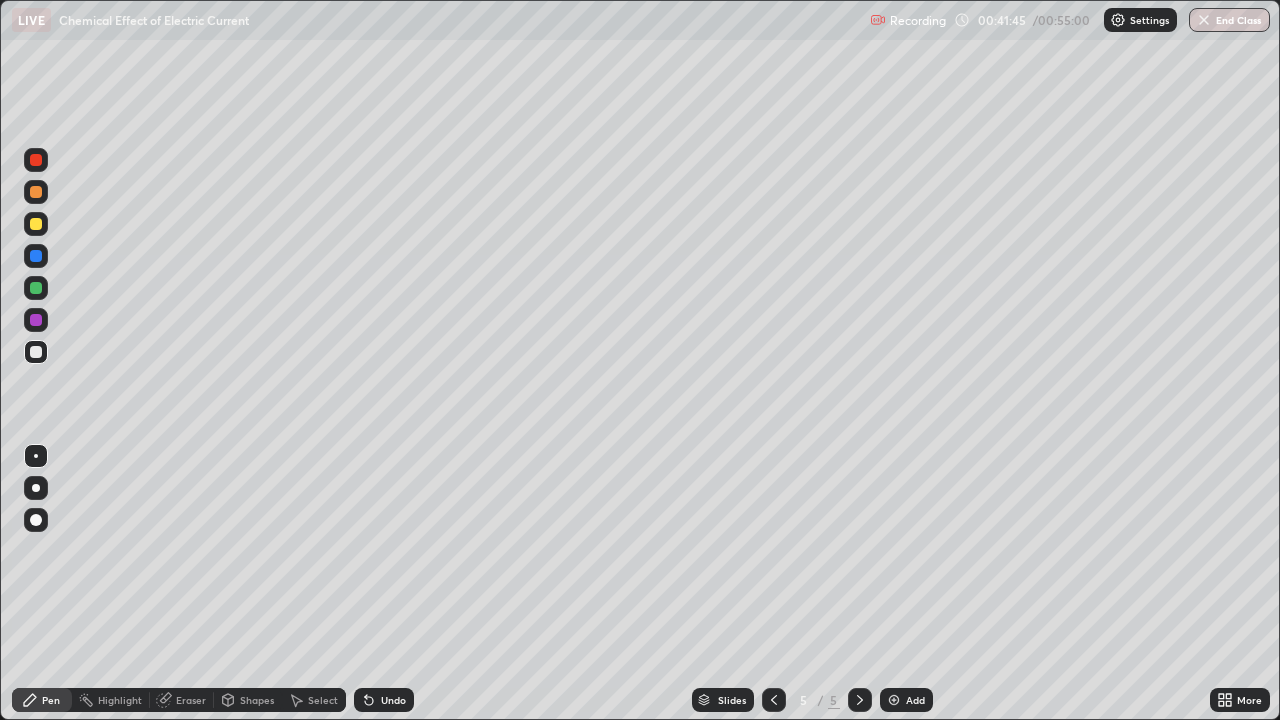 click on "Undo" at bounding box center [384, 700] 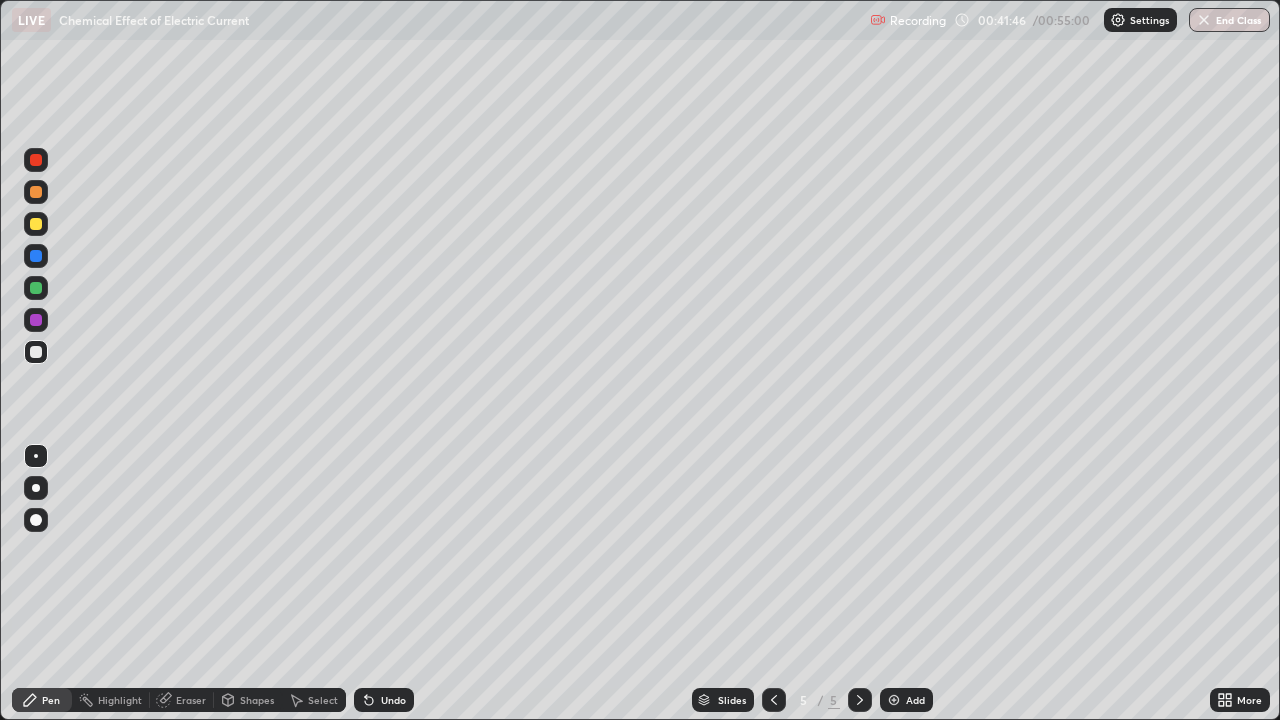 click on "Undo" at bounding box center (393, 700) 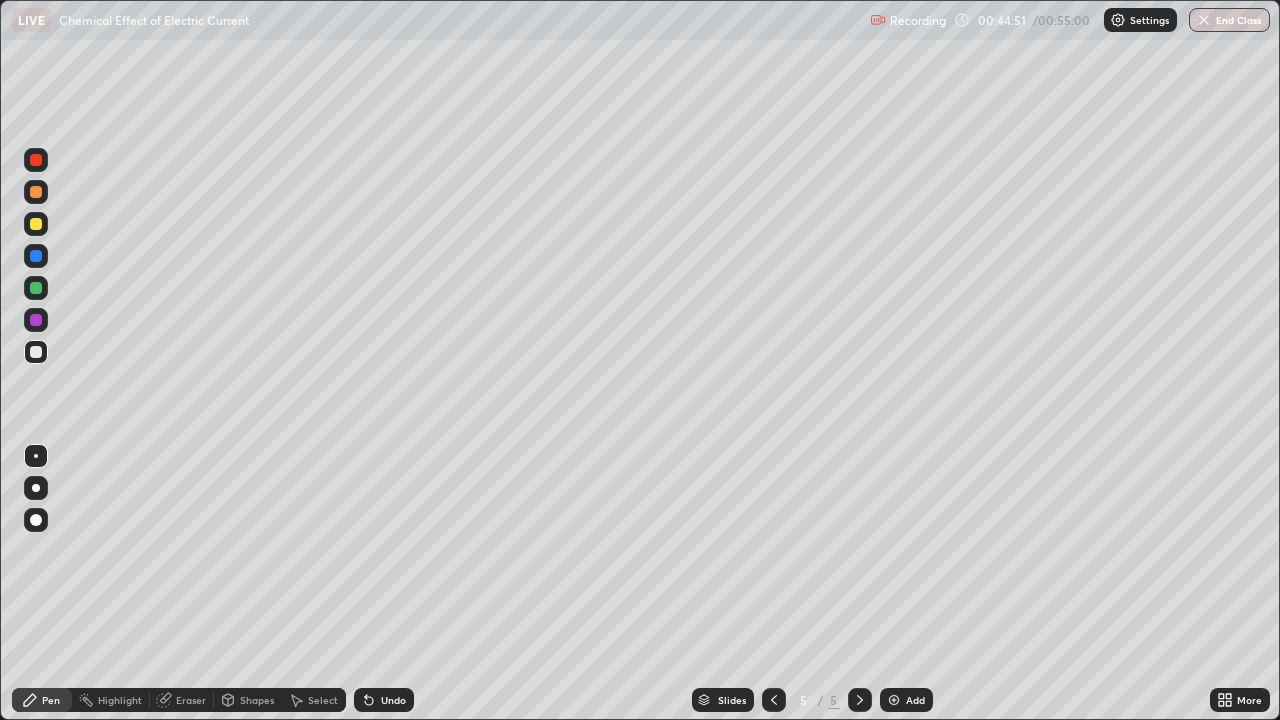 click on "Add" at bounding box center [915, 700] 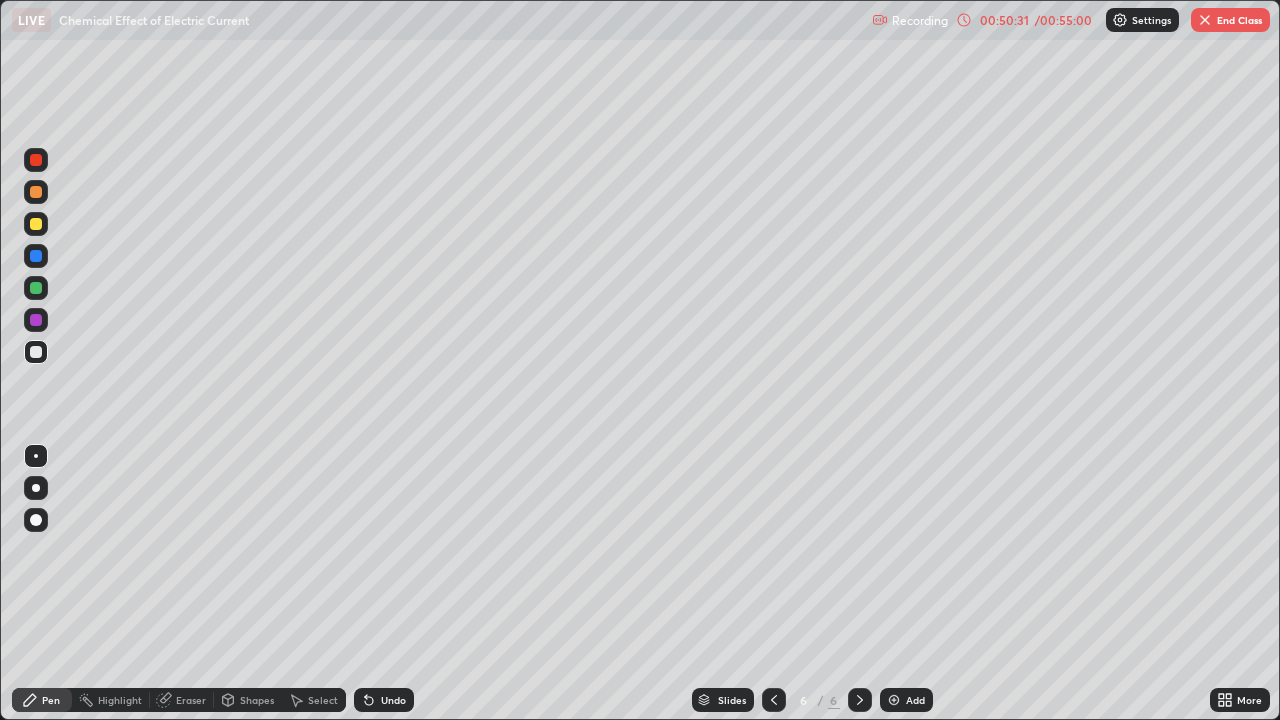 click on "End Class" at bounding box center [1230, 20] 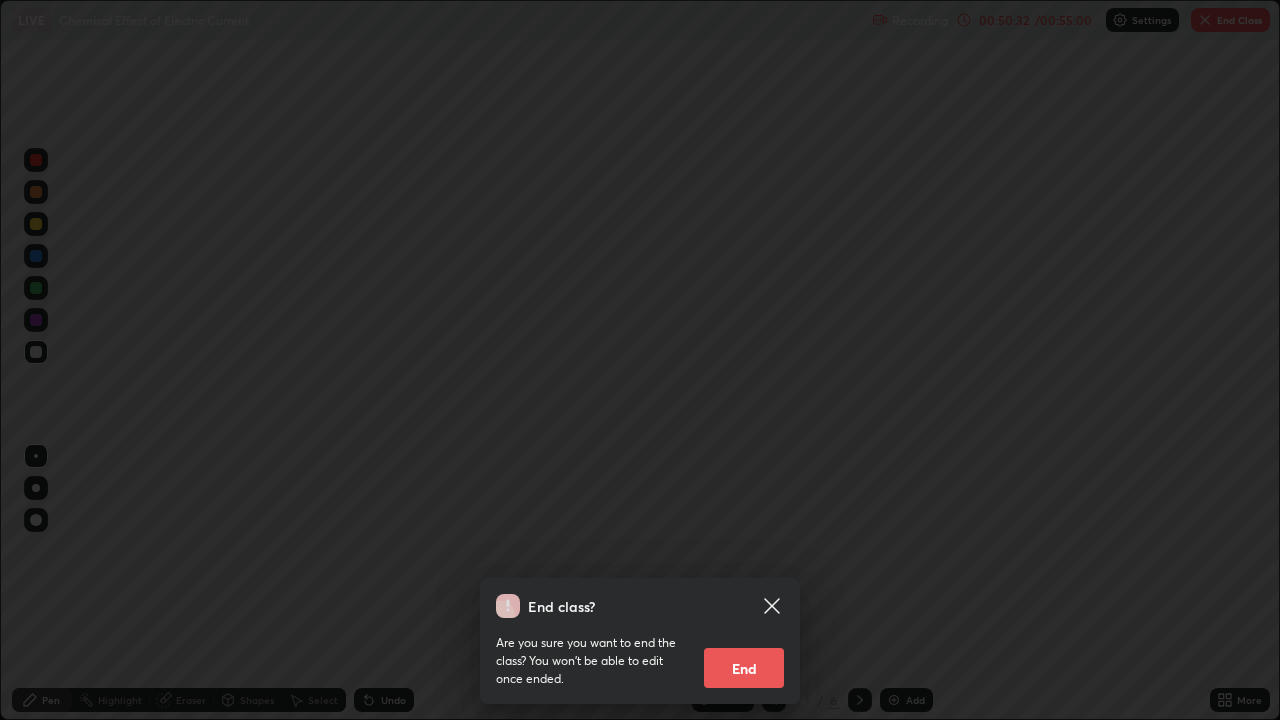 click on "End" at bounding box center [744, 668] 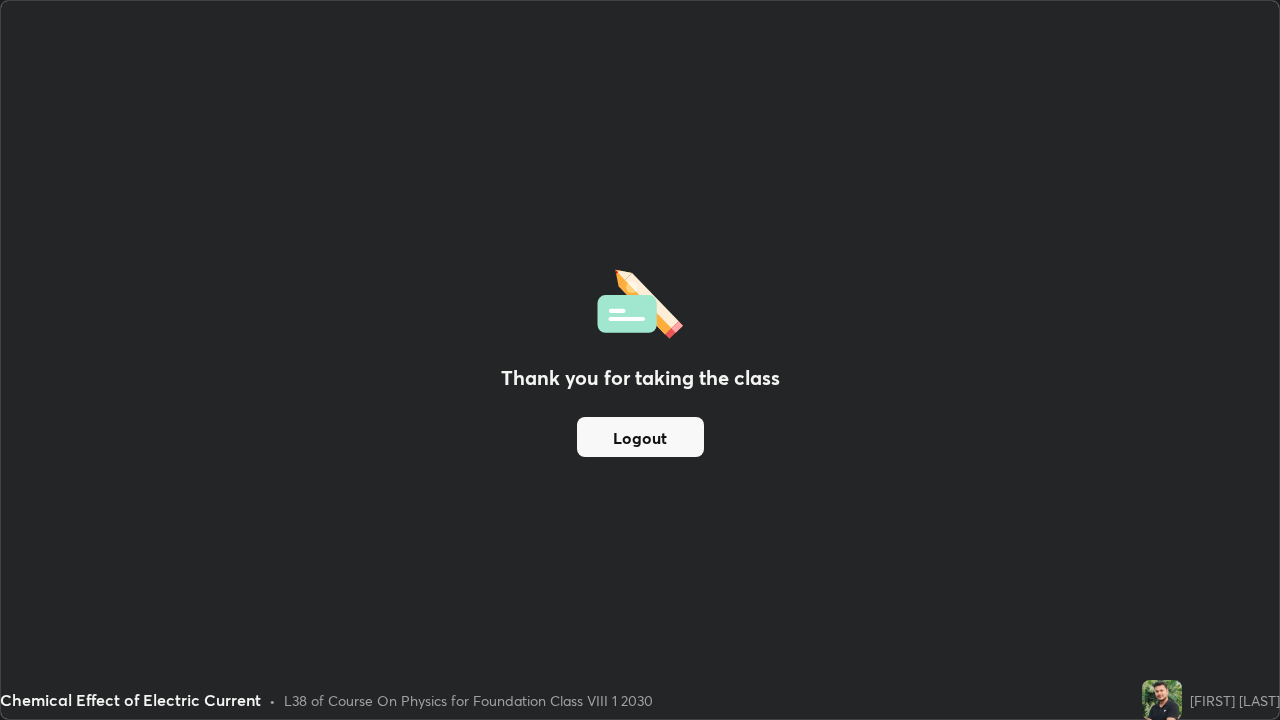 click on "Logout" at bounding box center (640, 437) 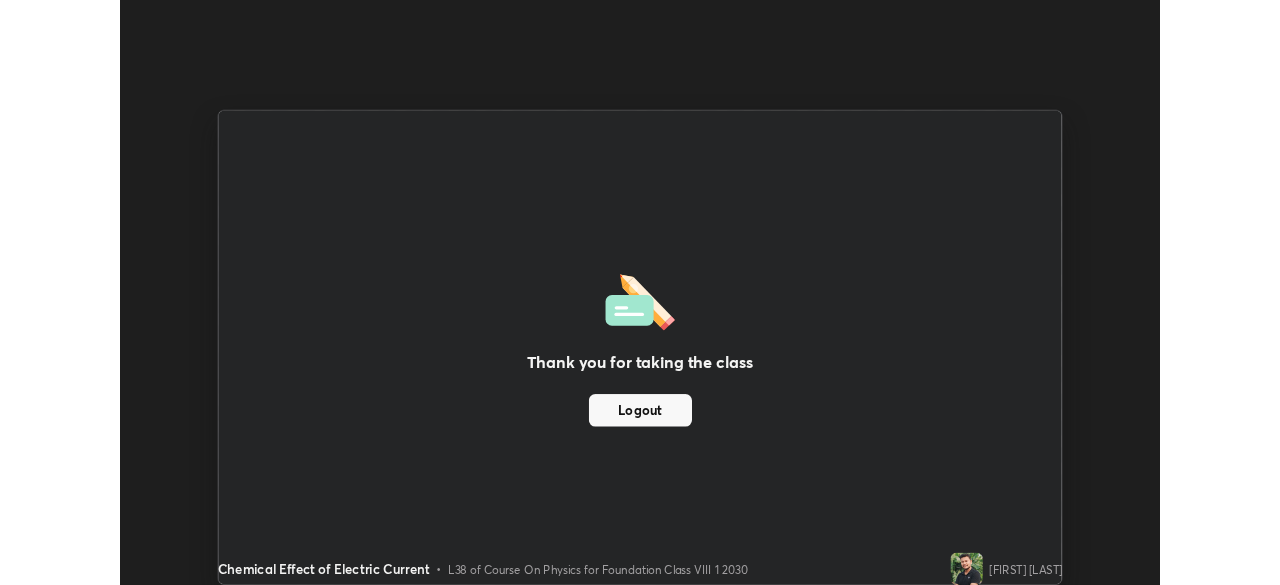 scroll, scrollTop: 585, scrollLeft: 1280, axis: both 